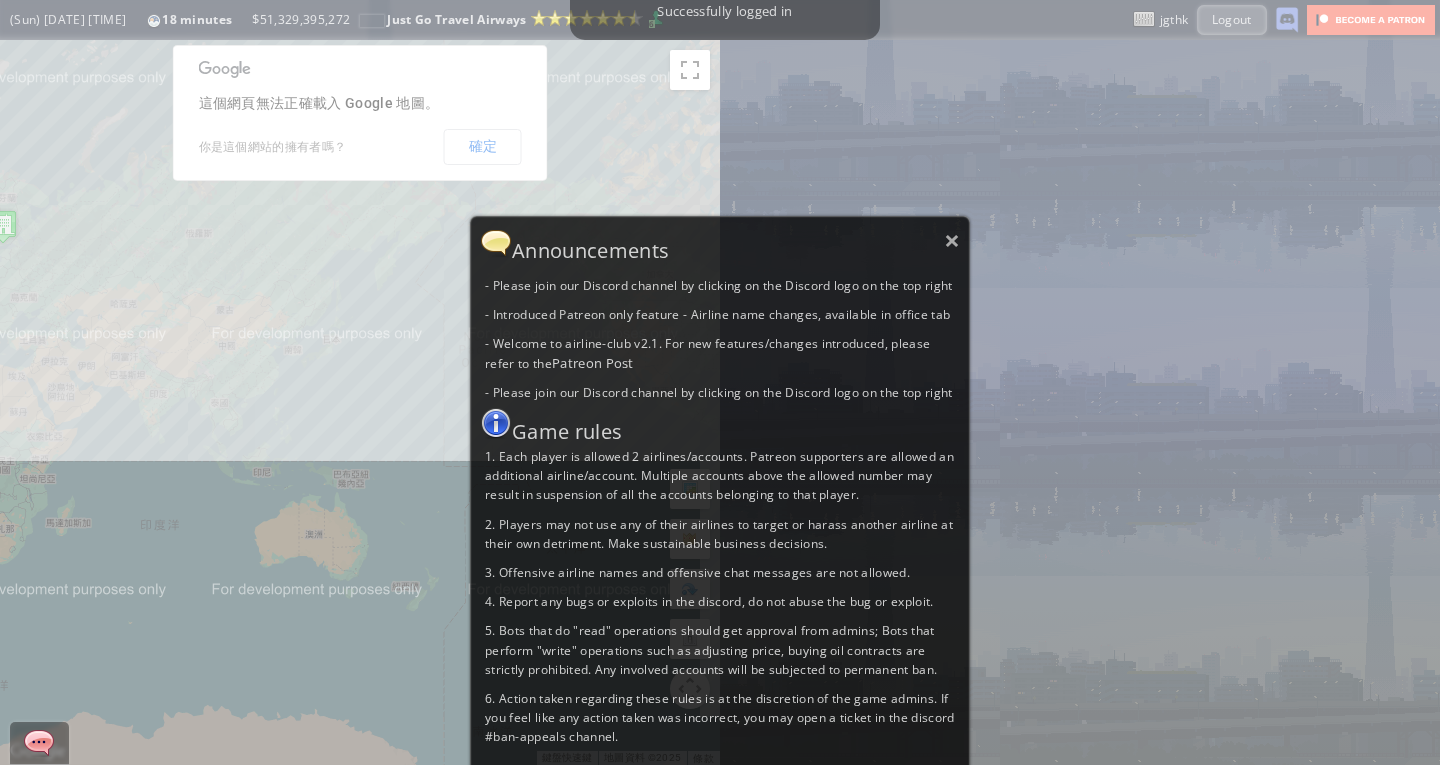 scroll, scrollTop: 0, scrollLeft: 0, axis: both 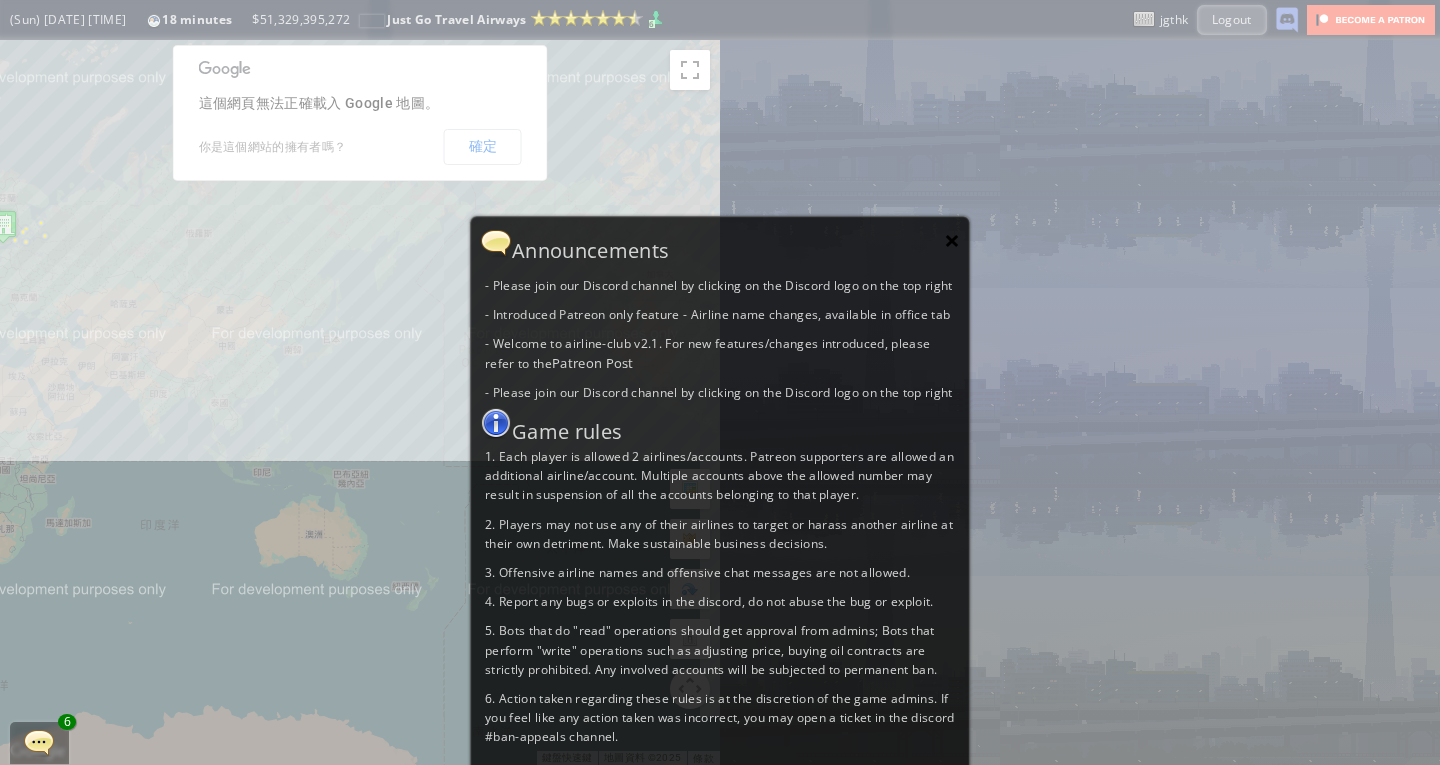 click on "×" at bounding box center (952, 240) 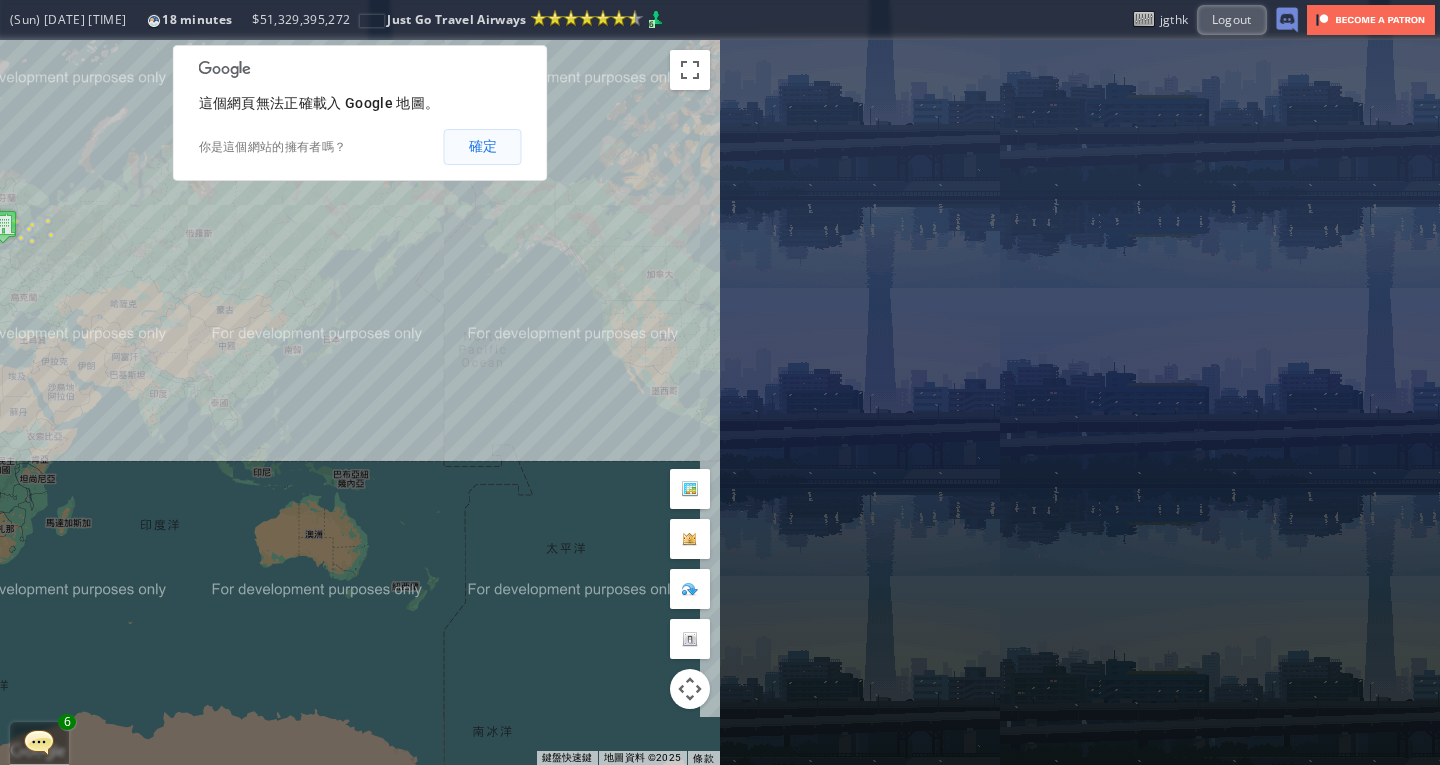 click on "確定" at bounding box center (483, 147) 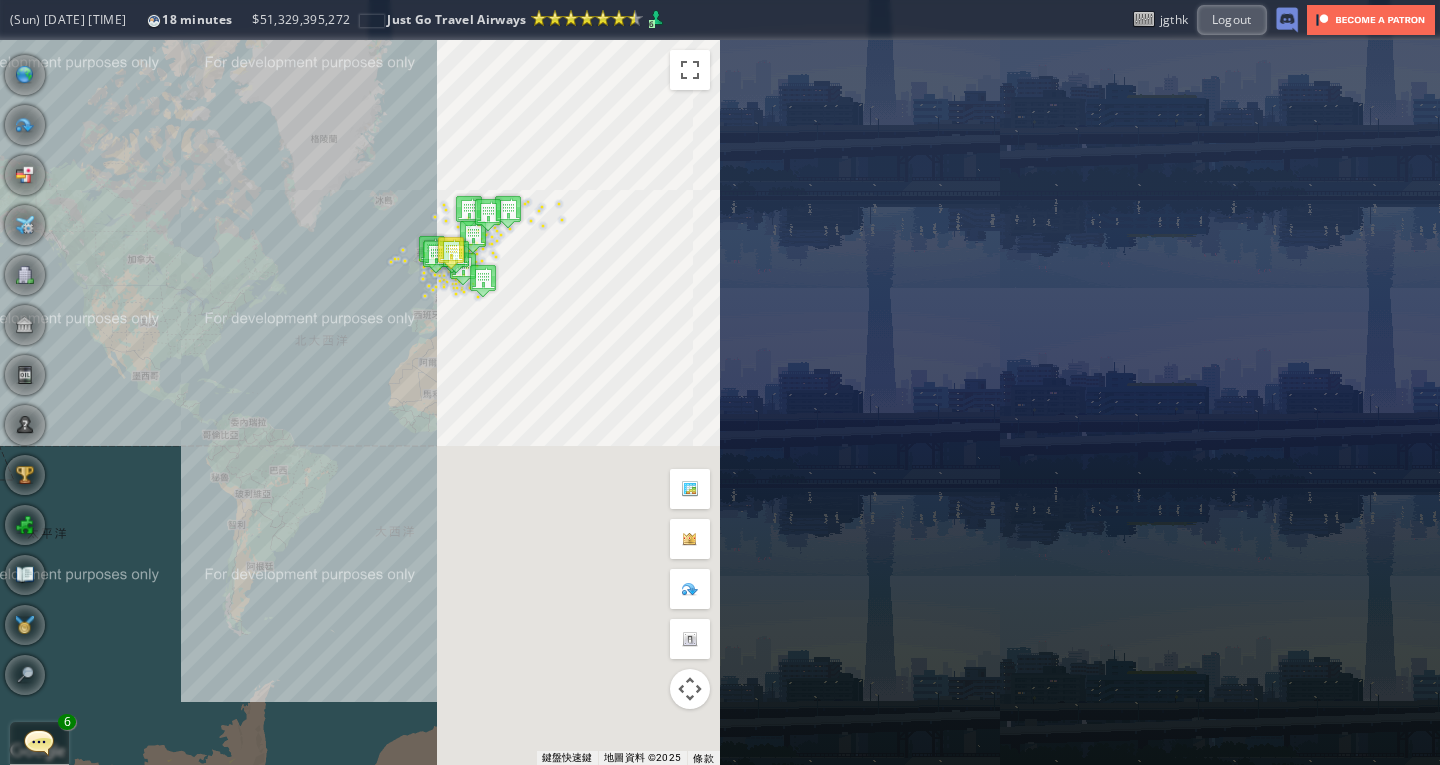 drag, startPoint x: 534, startPoint y: 259, endPoint x: 0, endPoint y: 248, distance: 534.1133 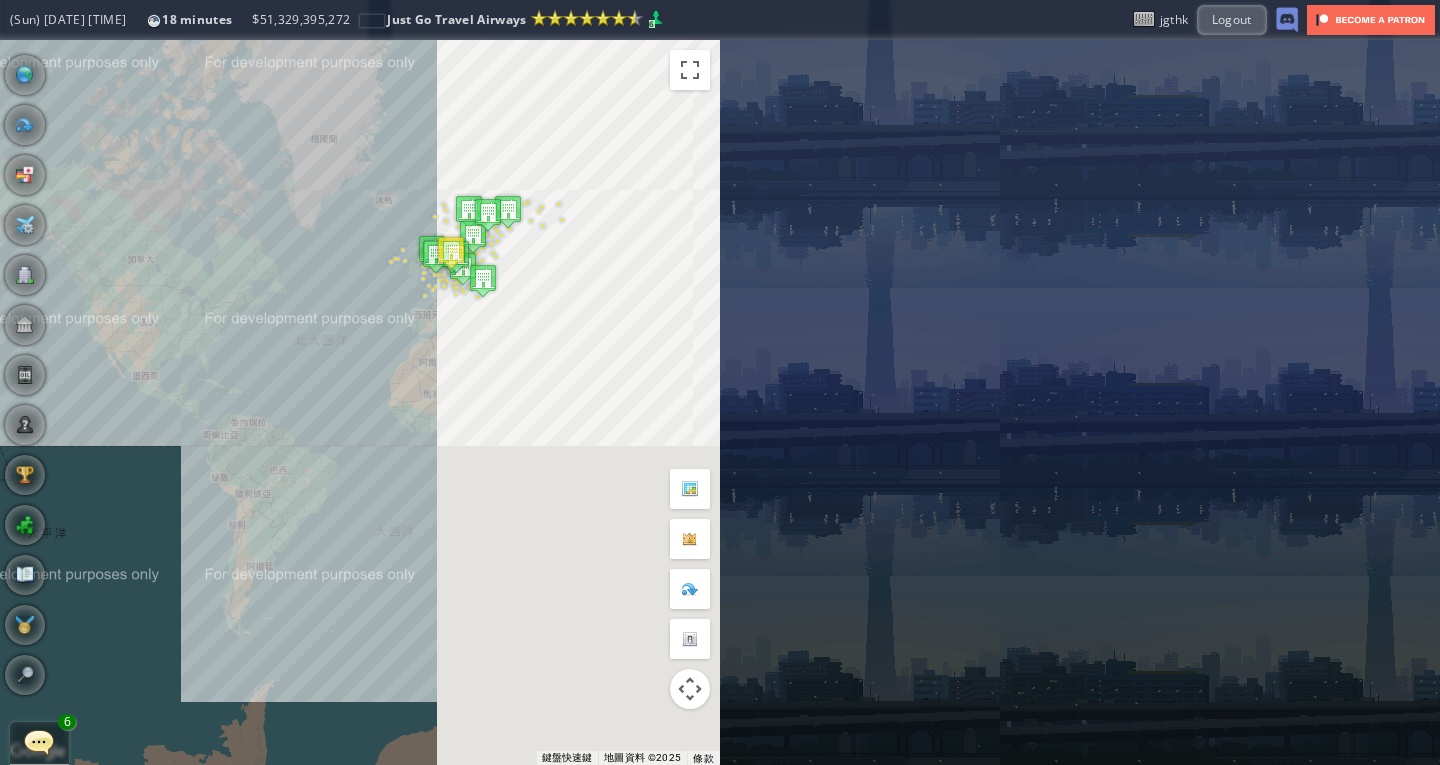 click on "**********" at bounding box center [720, 402] 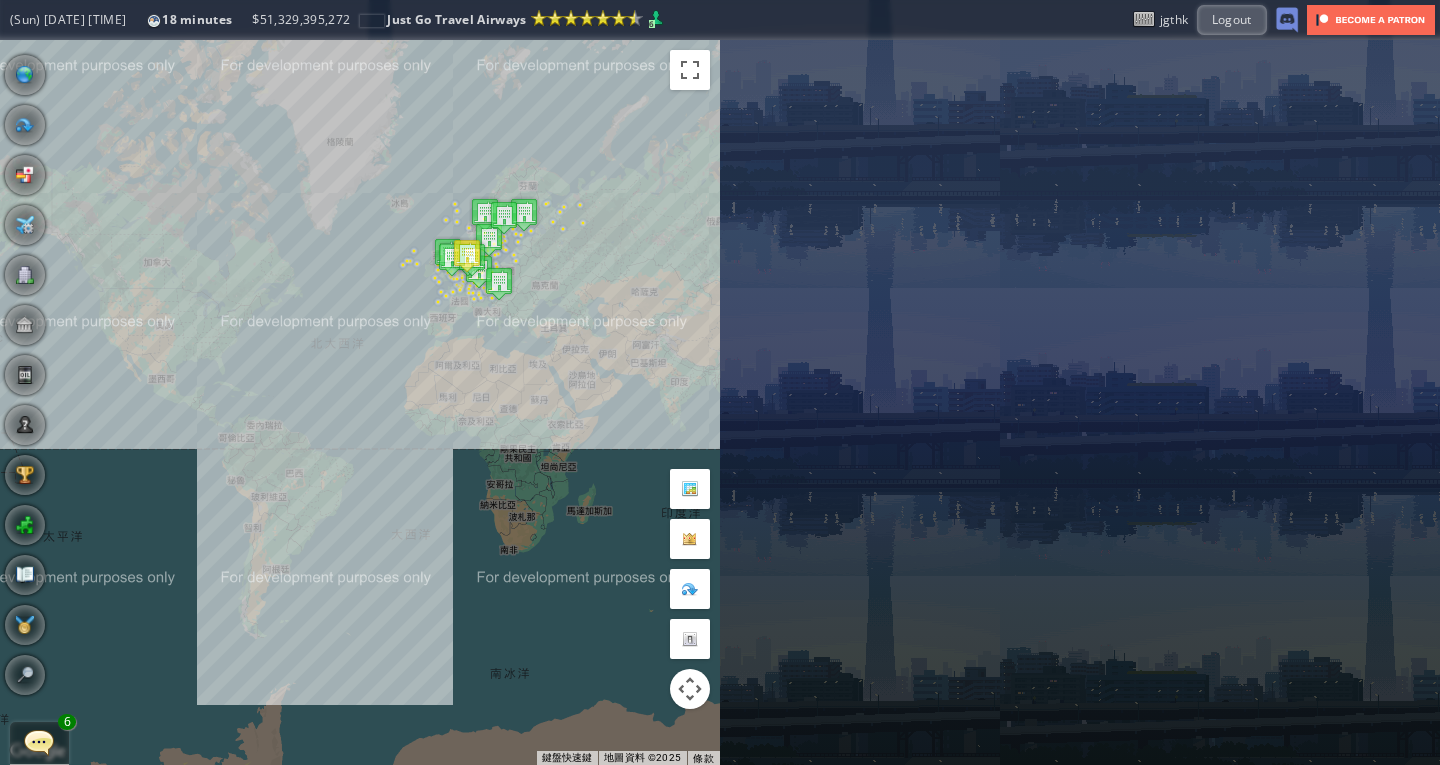 drag, startPoint x: 217, startPoint y: 250, endPoint x: 252, endPoint y: 257, distance: 35.69314 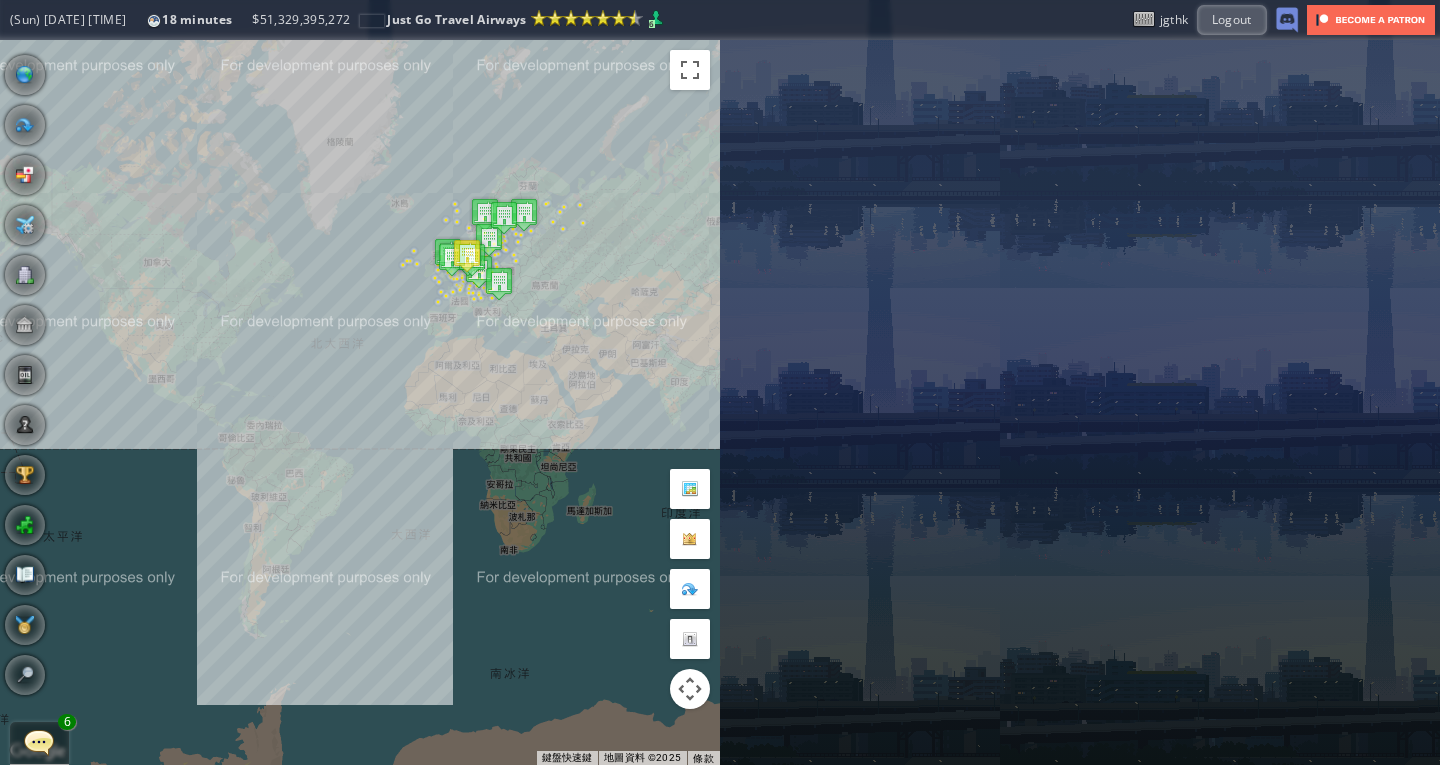 click on "若要瀏覽，請按箭頭鍵。" at bounding box center (360, 402) 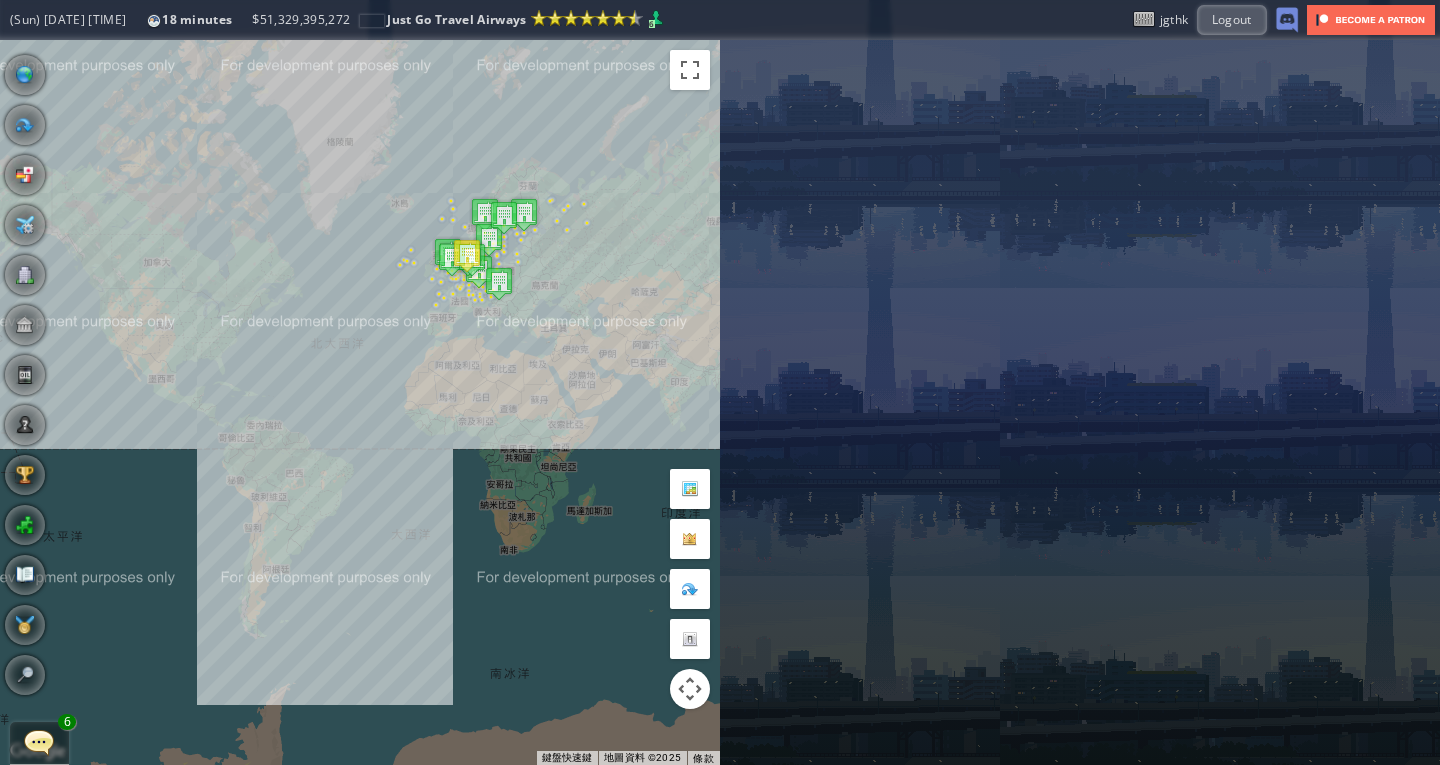 click on "若要瀏覽，請按箭頭鍵。" at bounding box center (360, 402) 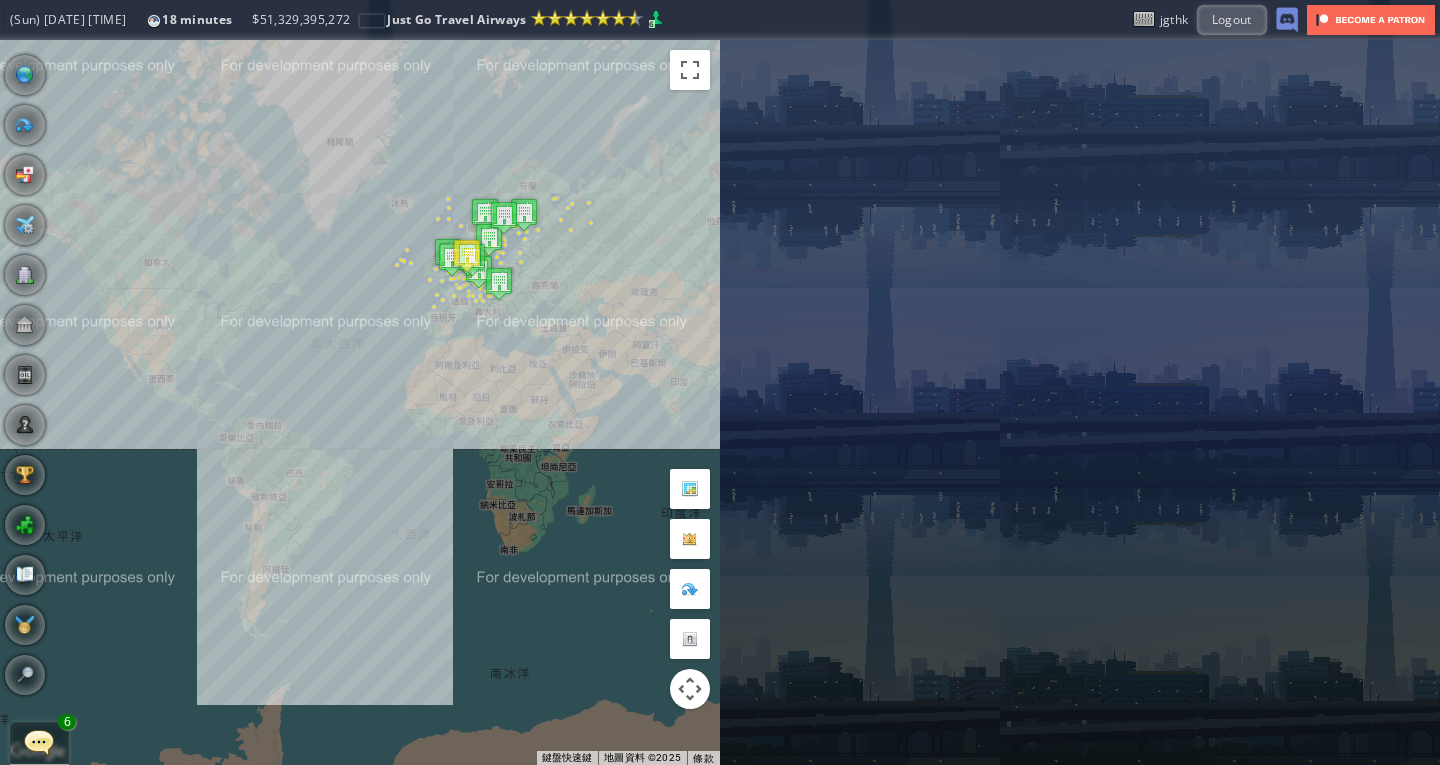 click on "若要瀏覽，請按箭頭鍵。" at bounding box center (360, 402) 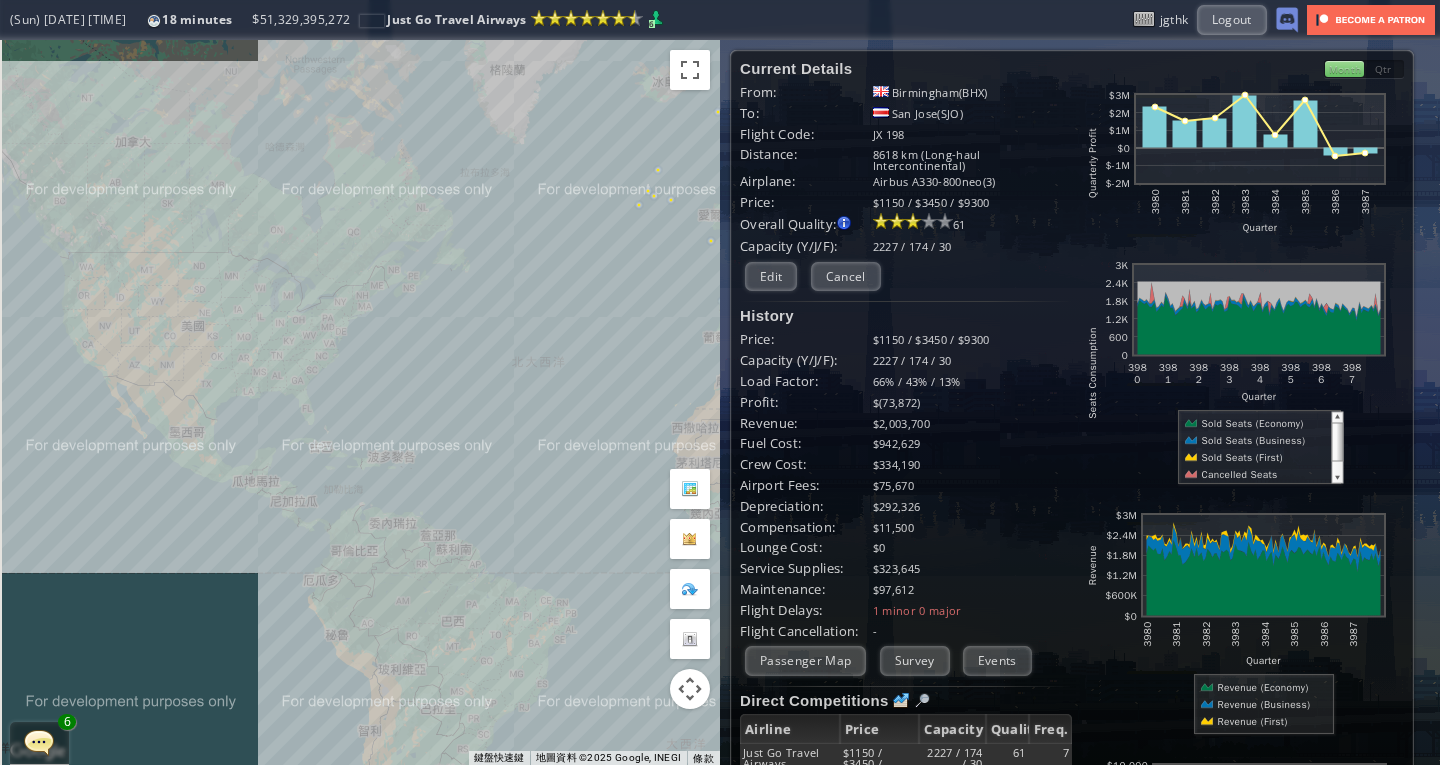 drag, startPoint x: 221, startPoint y: 361, endPoint x: 551, endPoint y: 296, distance: 336.3406 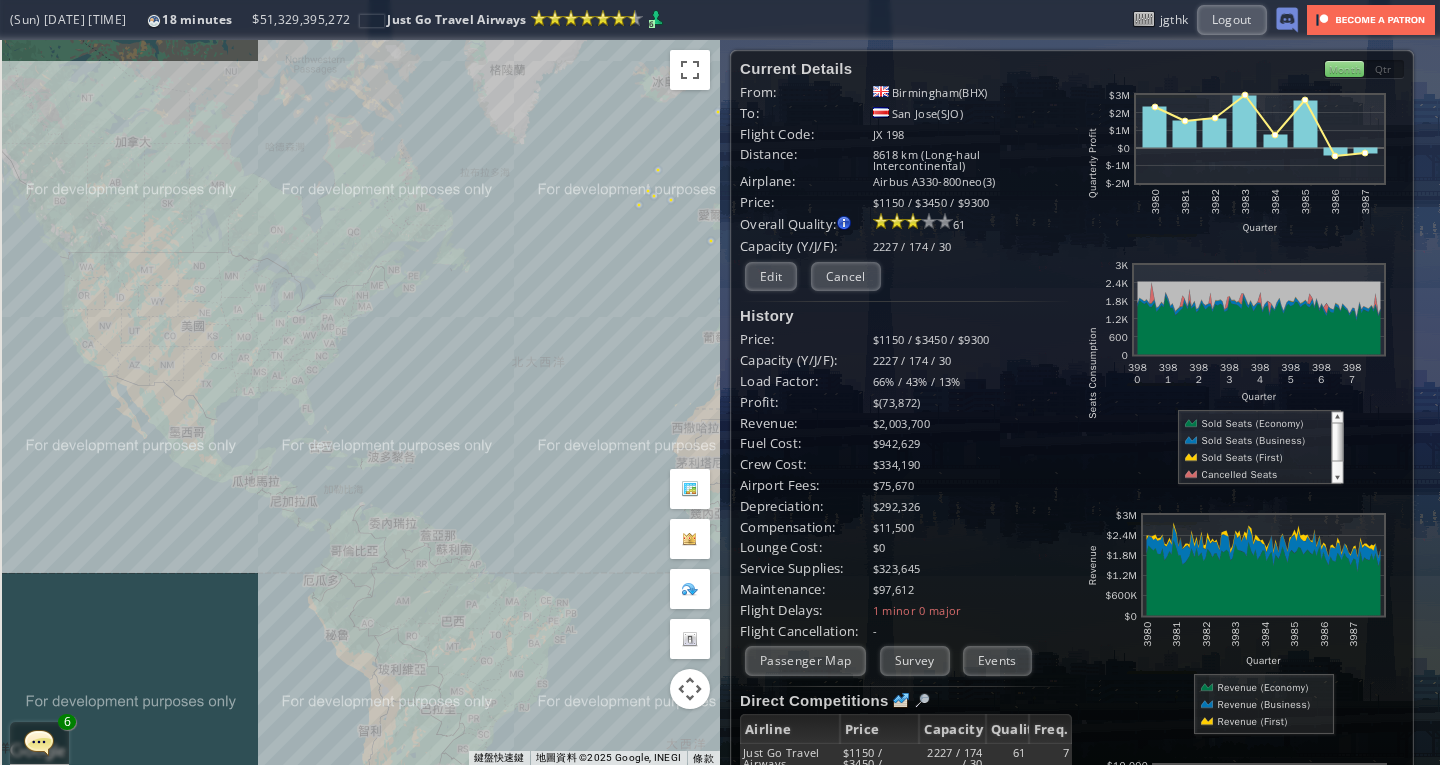 click on "若要瀏覽，請按箭頭鍵。" at bounding box center (360, 402) 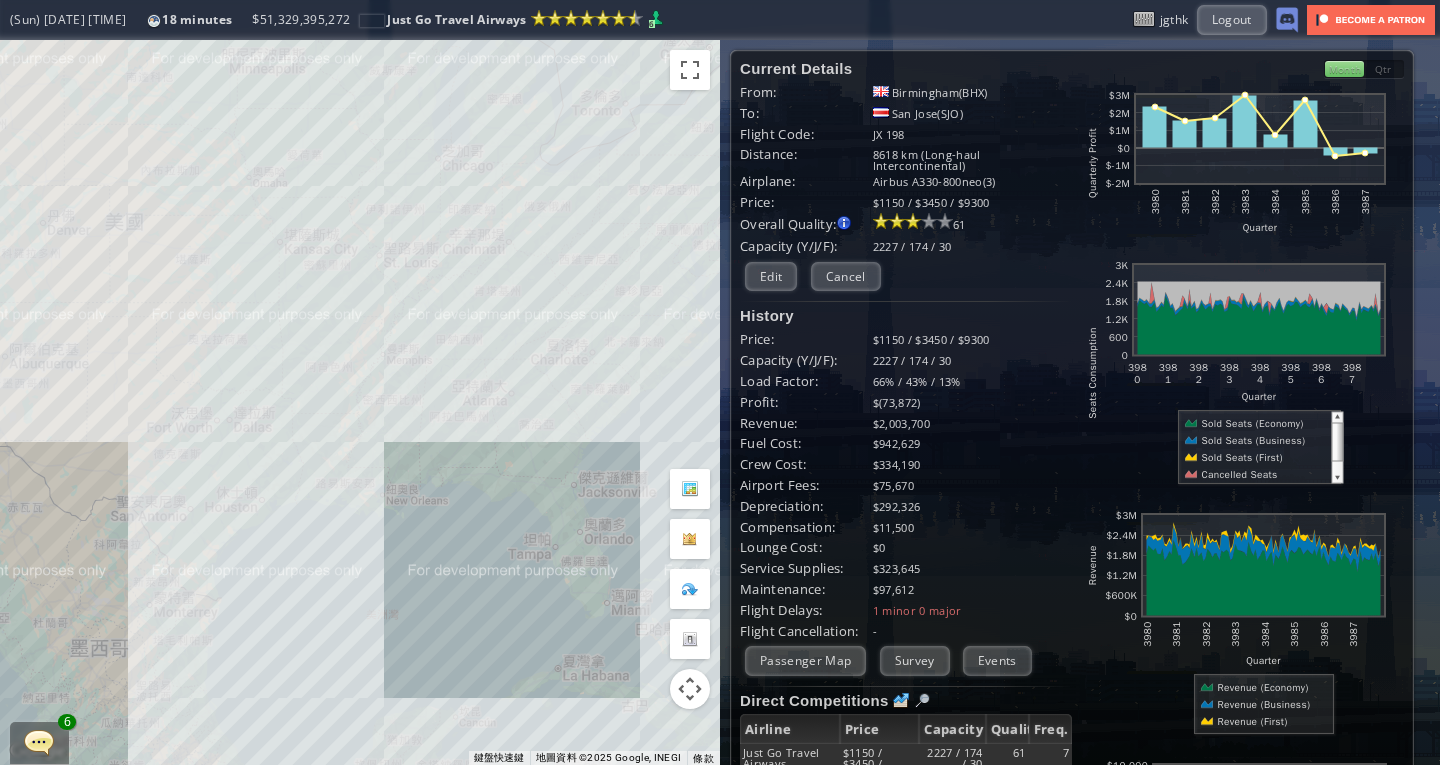 click on "若要瀏覽，請按箭頭鍵。" at bounding box center [360, 402] 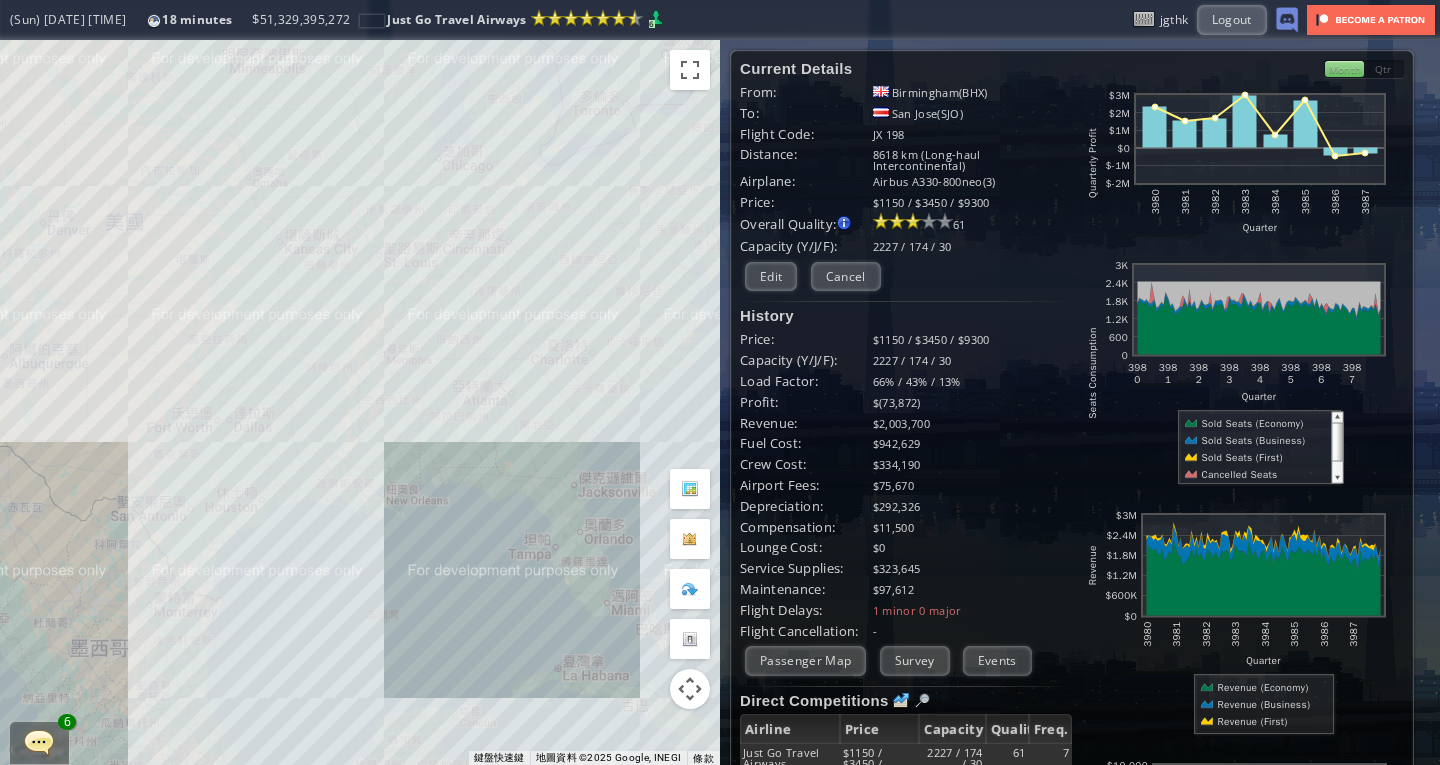 click on "若要瀏覽，請按箭頭鍵。" at bounding box center [360, 402] 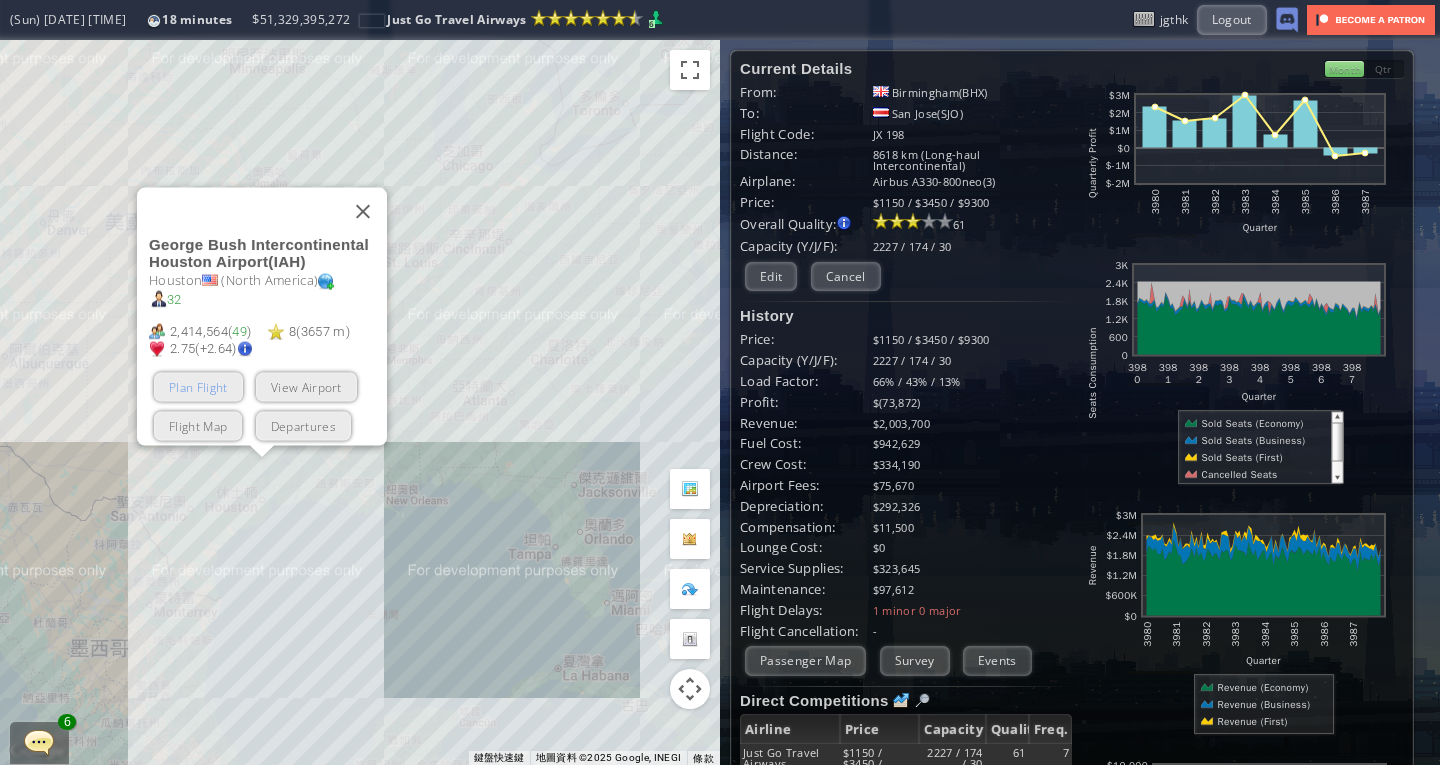 click on "Plan Flight" at bounding box center [198, 386] 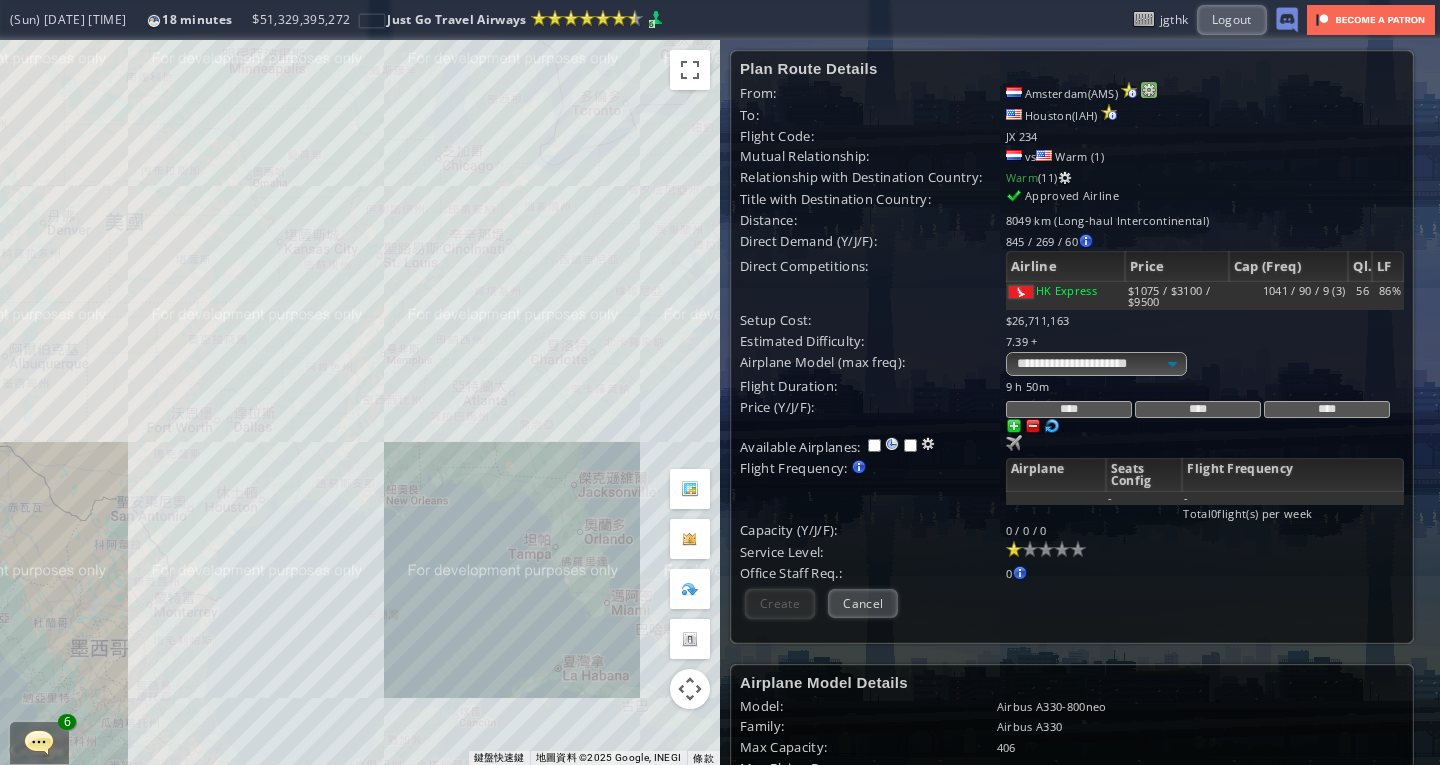 click at bounding box center [1149, 90] 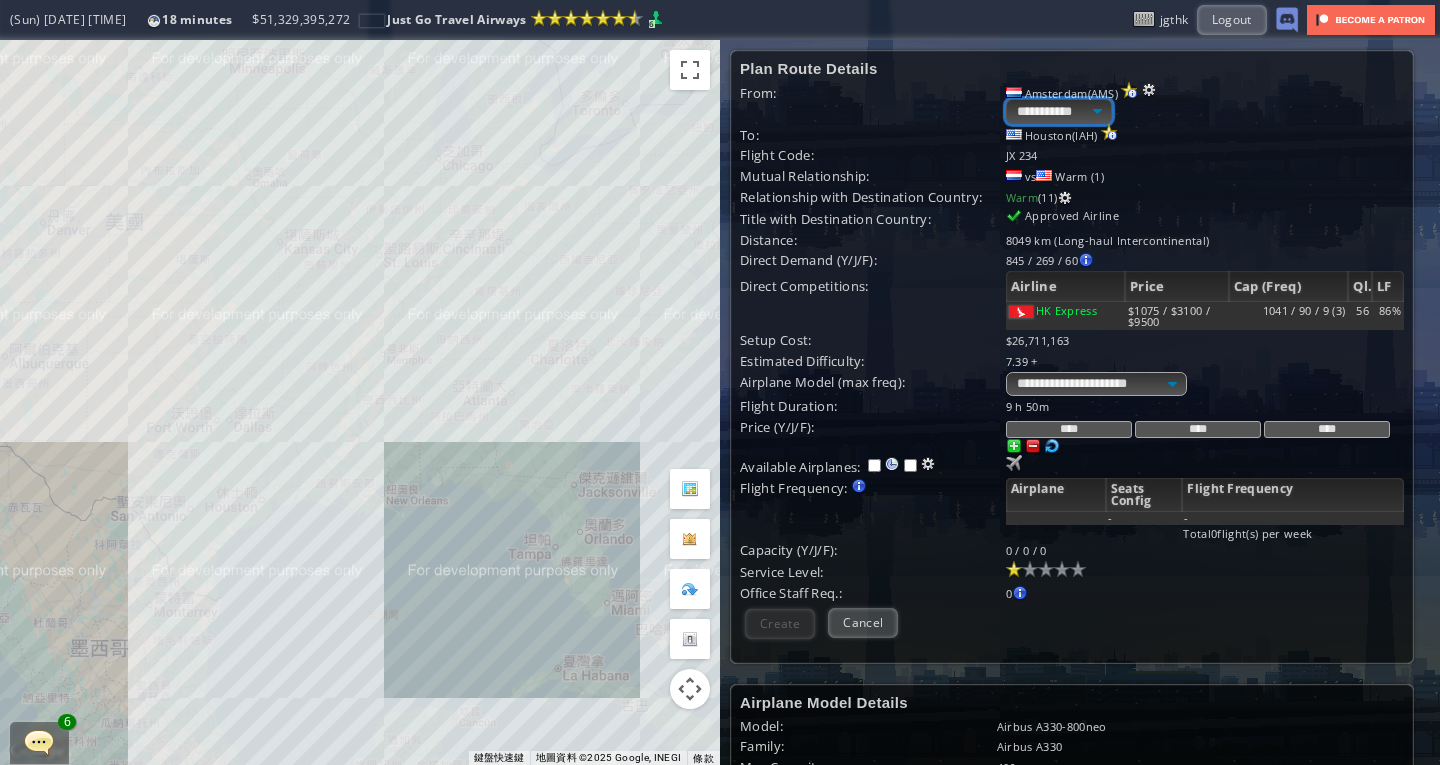 click on "**********" at bounding box center (1059, 111) 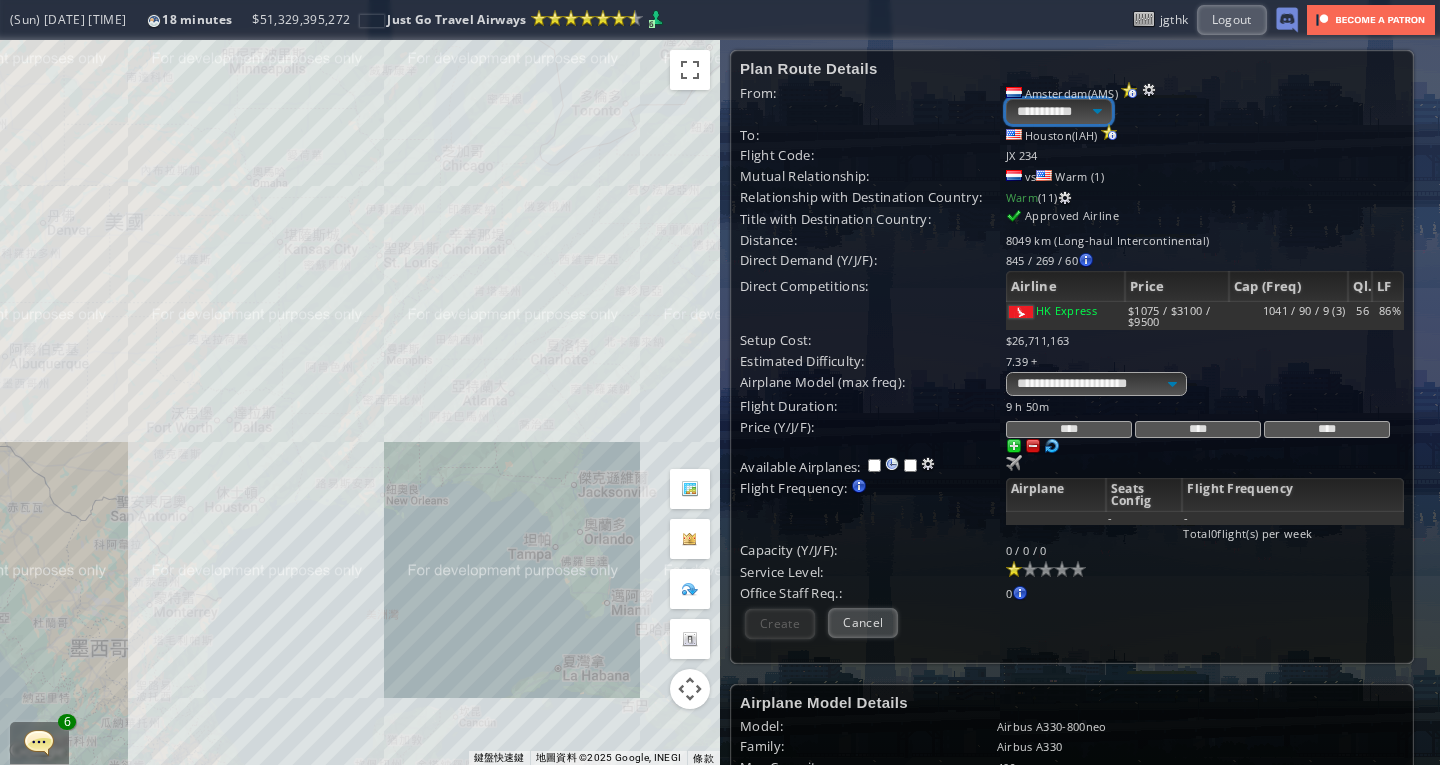 select on "****" 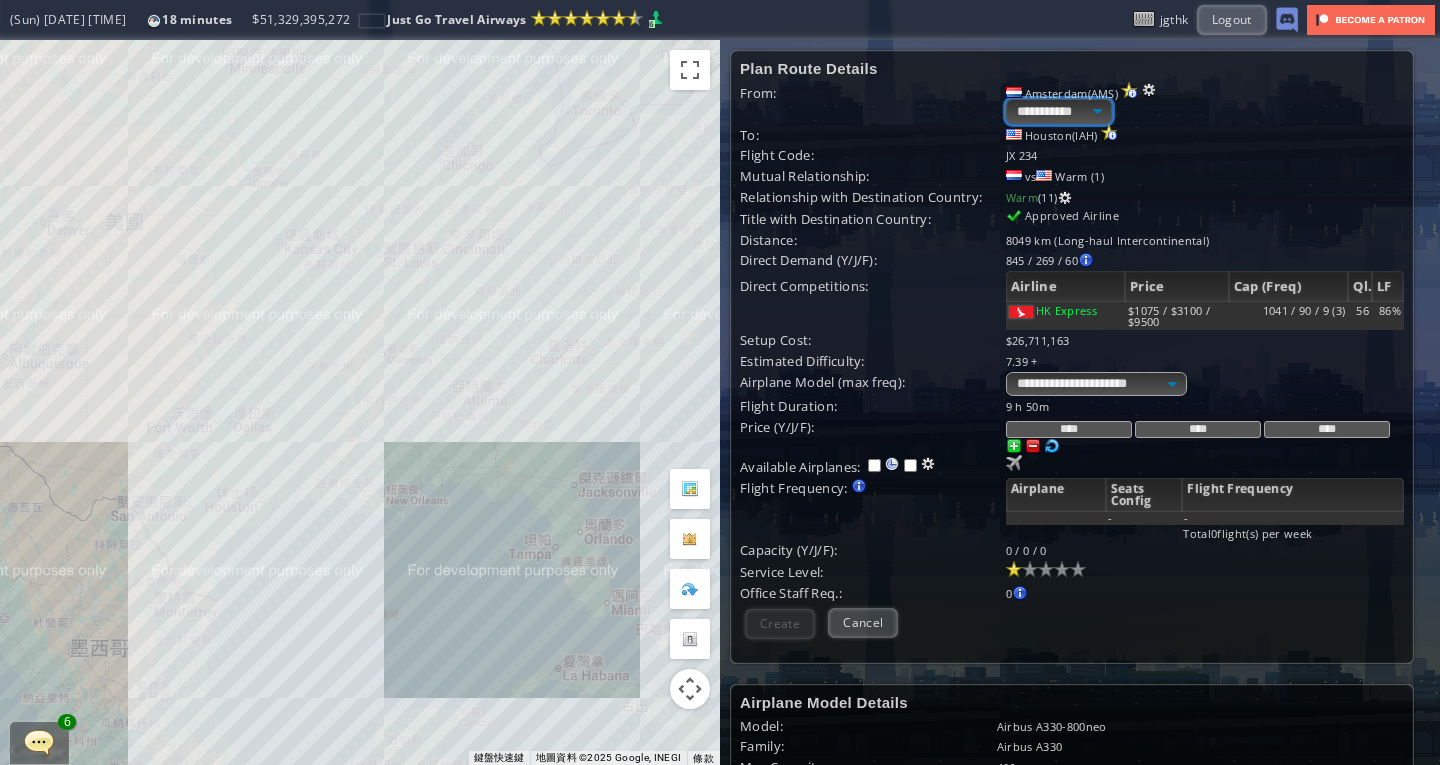 click on "**********" at bounding box center [1059, 111] 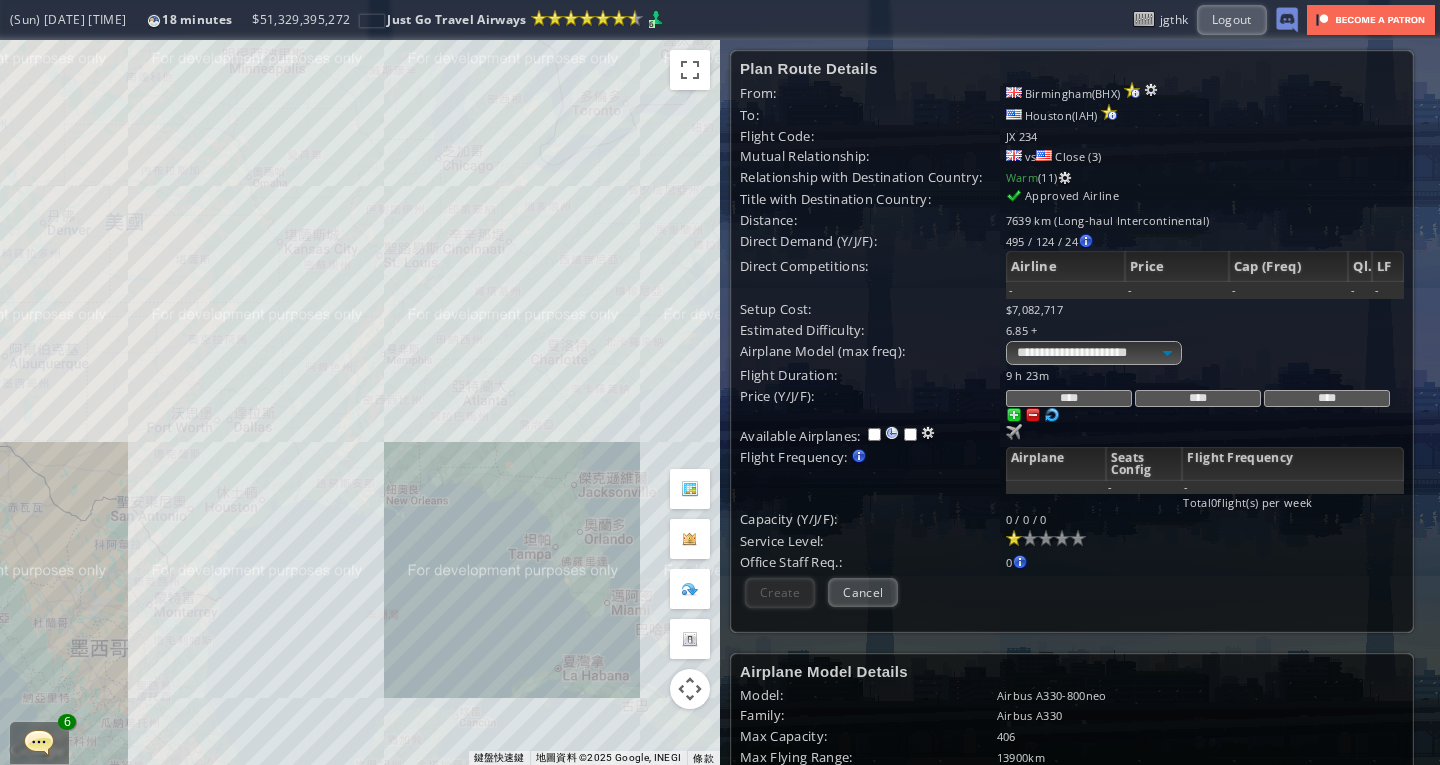click on "****" at bounding box center [1327, 398] 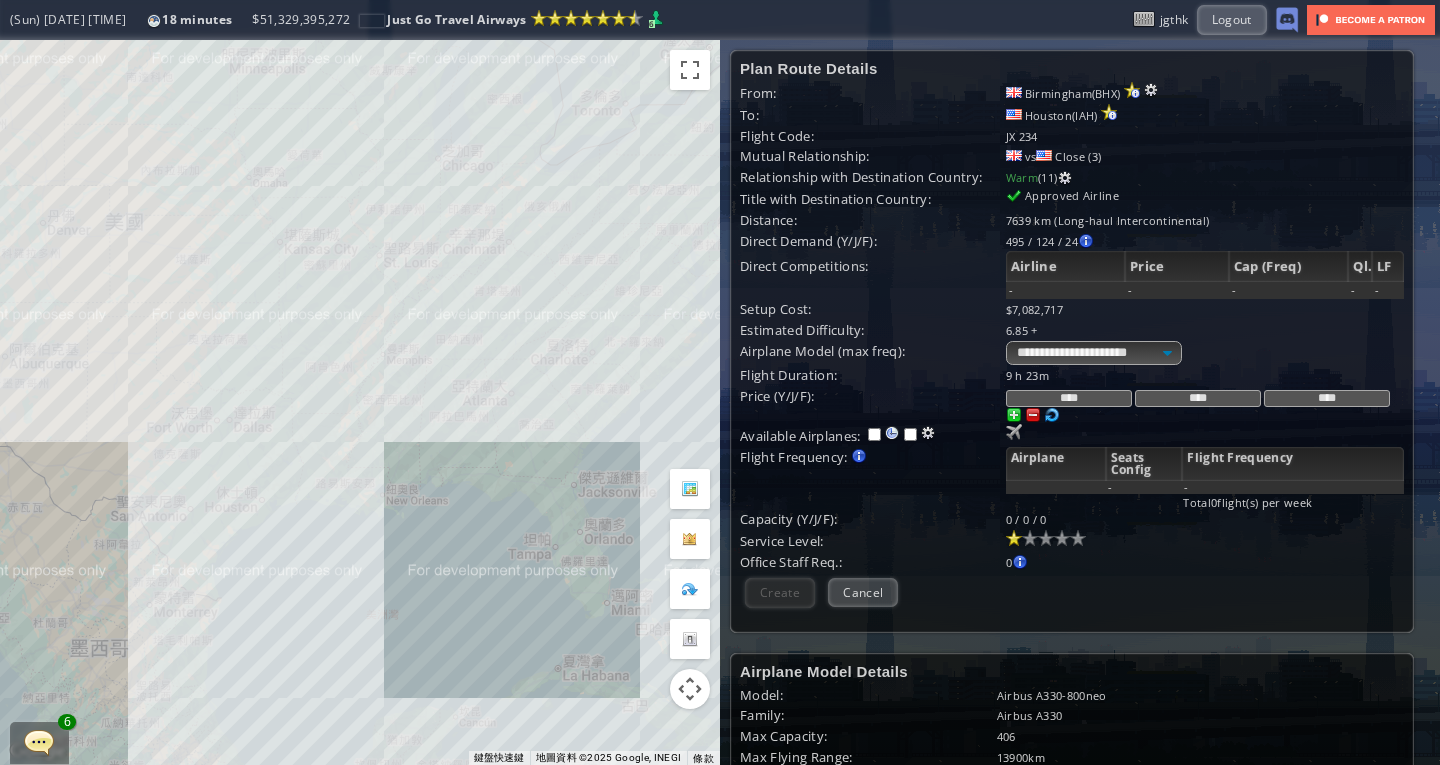 click on "Purchase airplane
Or assign airplane to this airport
No airplane with this model based in this airport
71 88" at bounding box center [1205, 375] 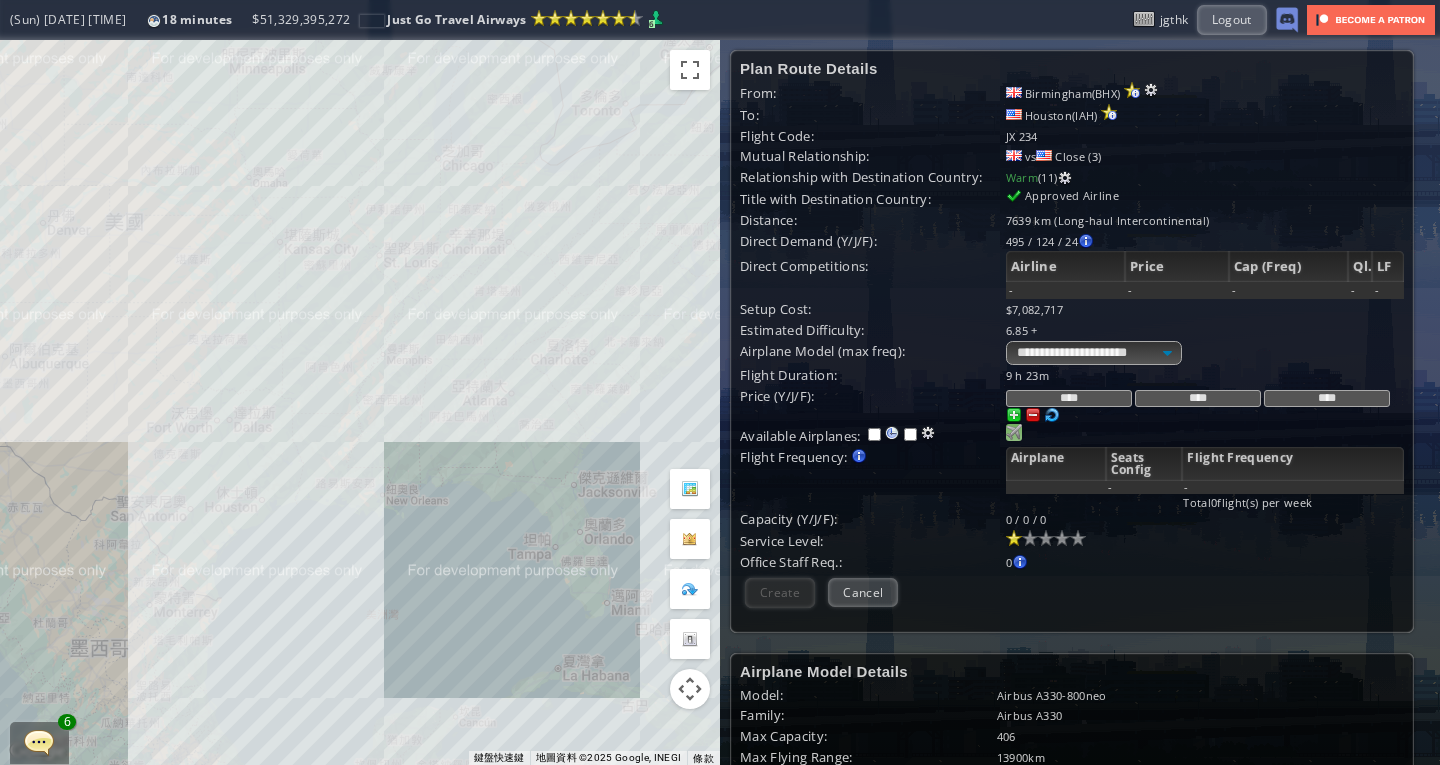 click at bounding box center (1014, 432) 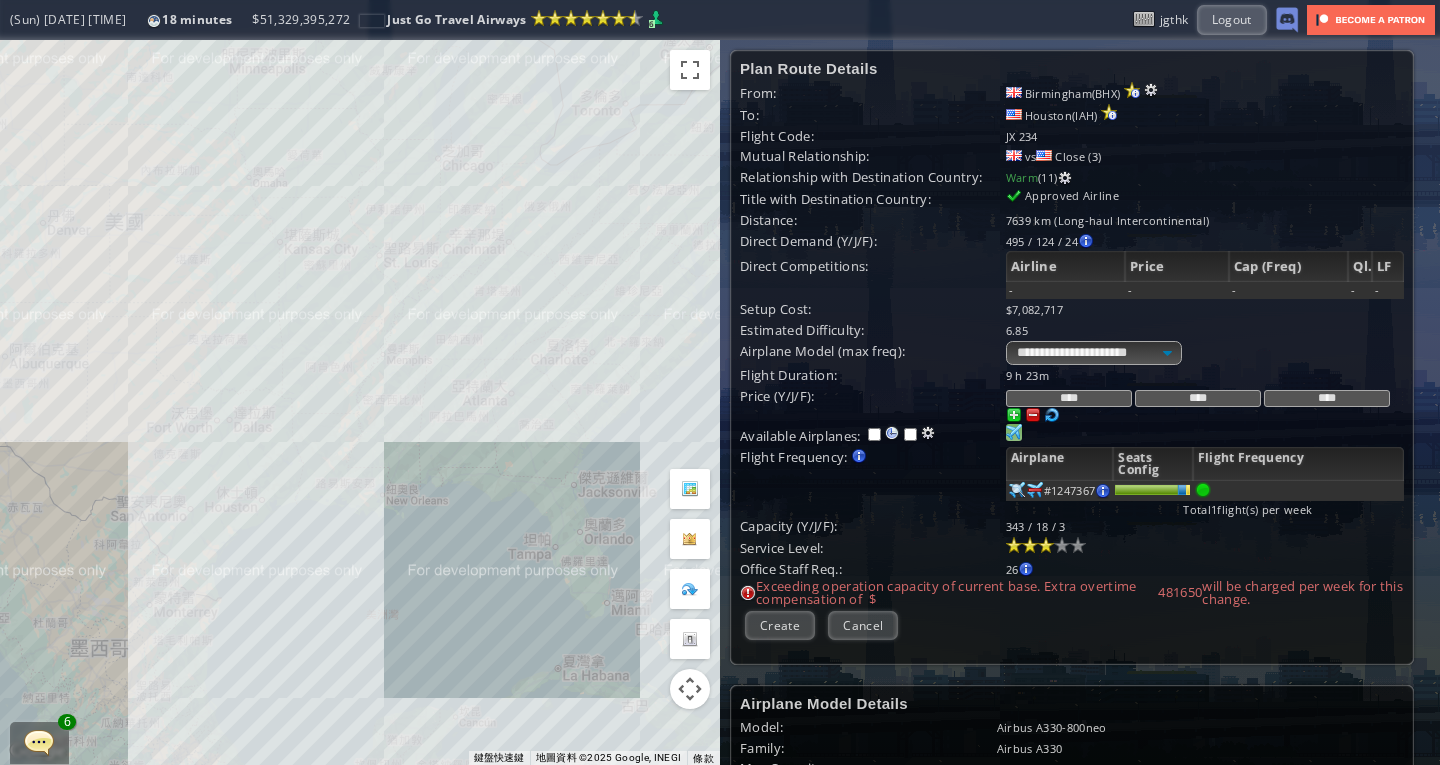 click at bounding box center (1046, 545) 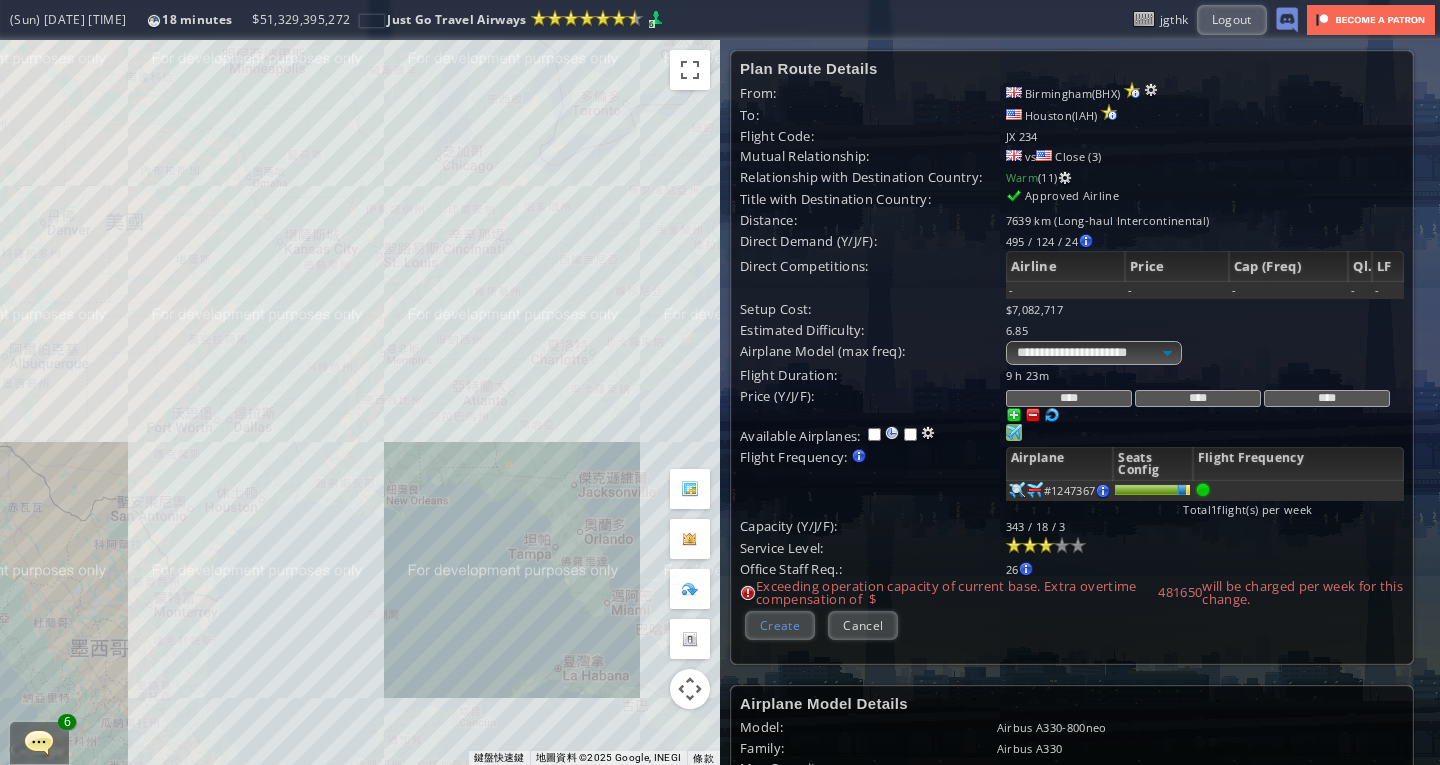 click on "Create" at bounding box center [780, 625] 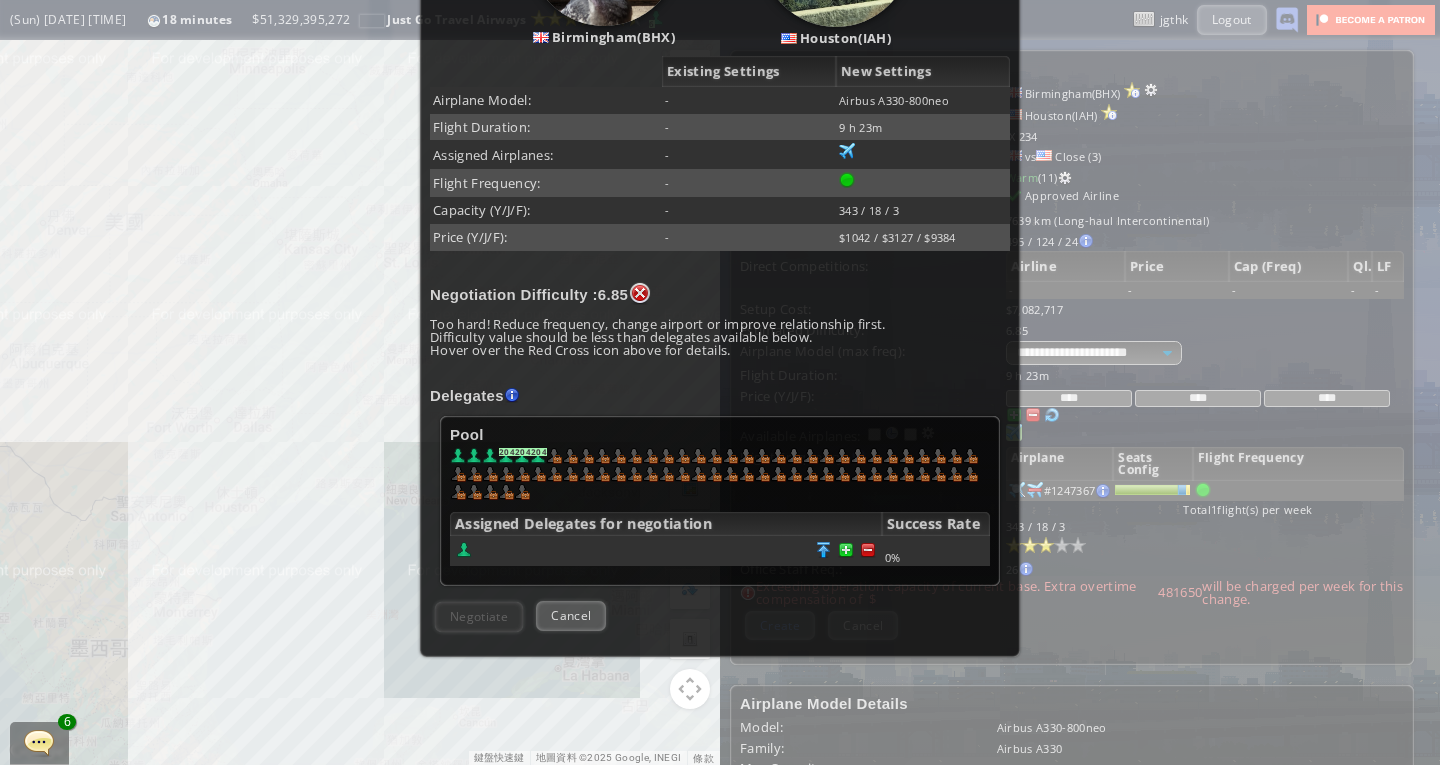 scroll, scrollTop: 375, scrollLeft: 0, axis: vertical 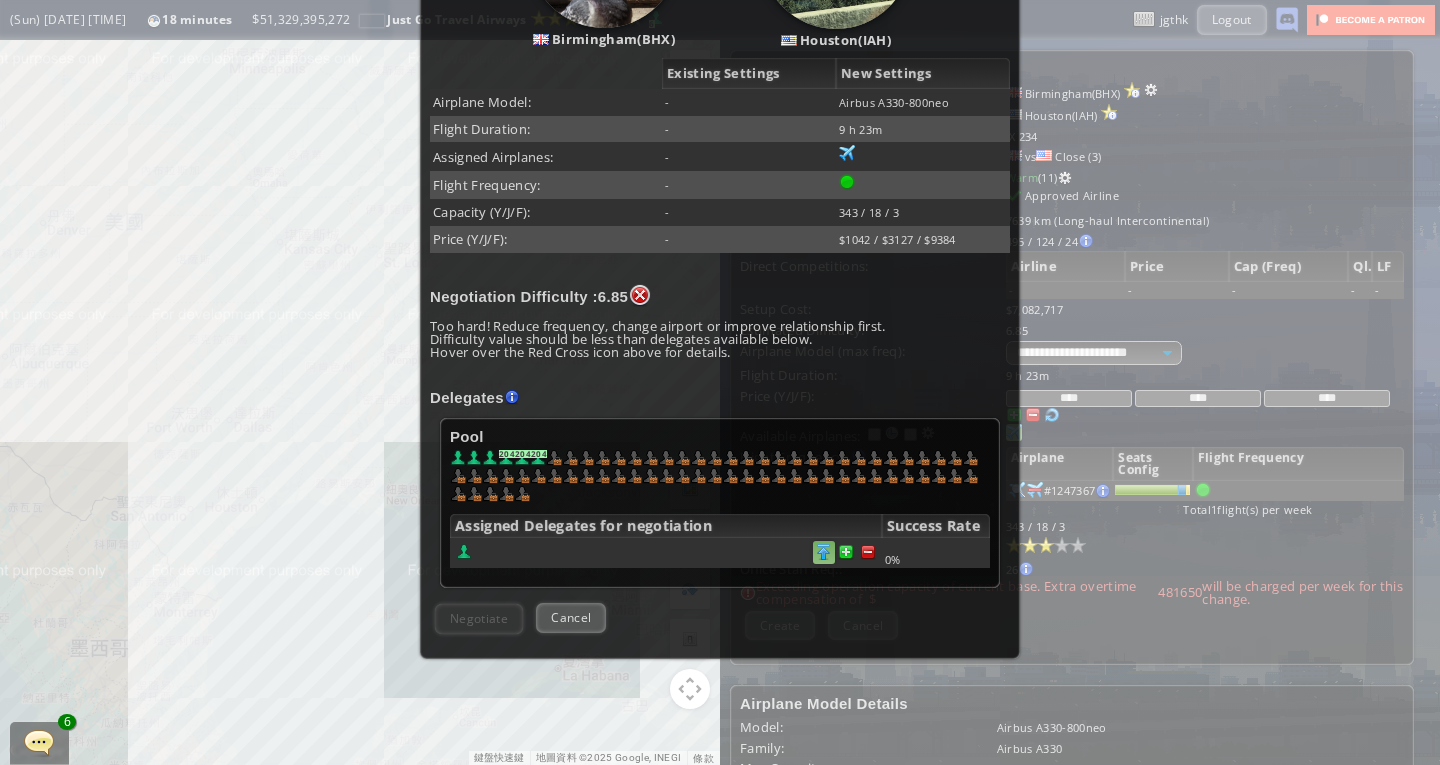 click at bounding box center [824, 552] 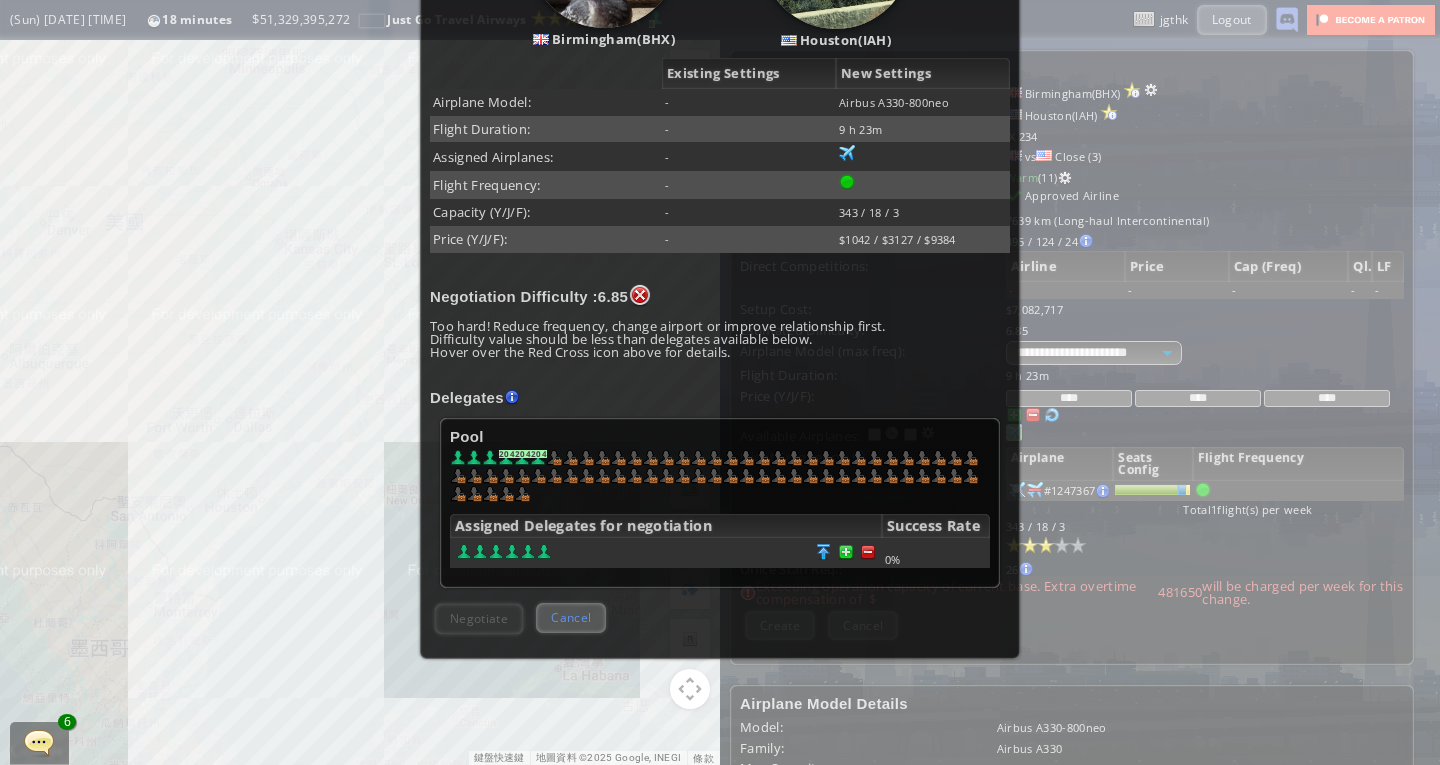 click on "Cancel" at bounding box center [571, 617] 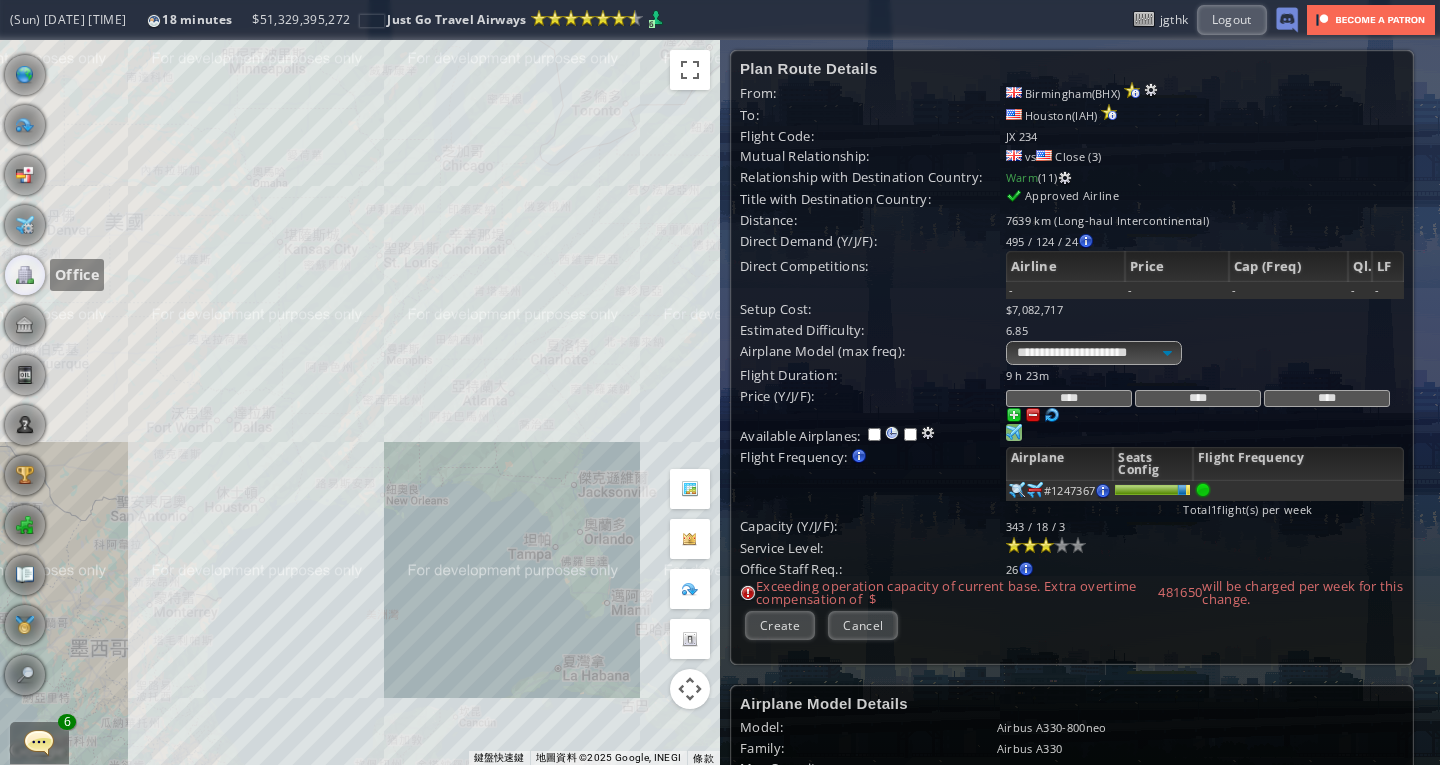 click at bounding box center (25, 275) 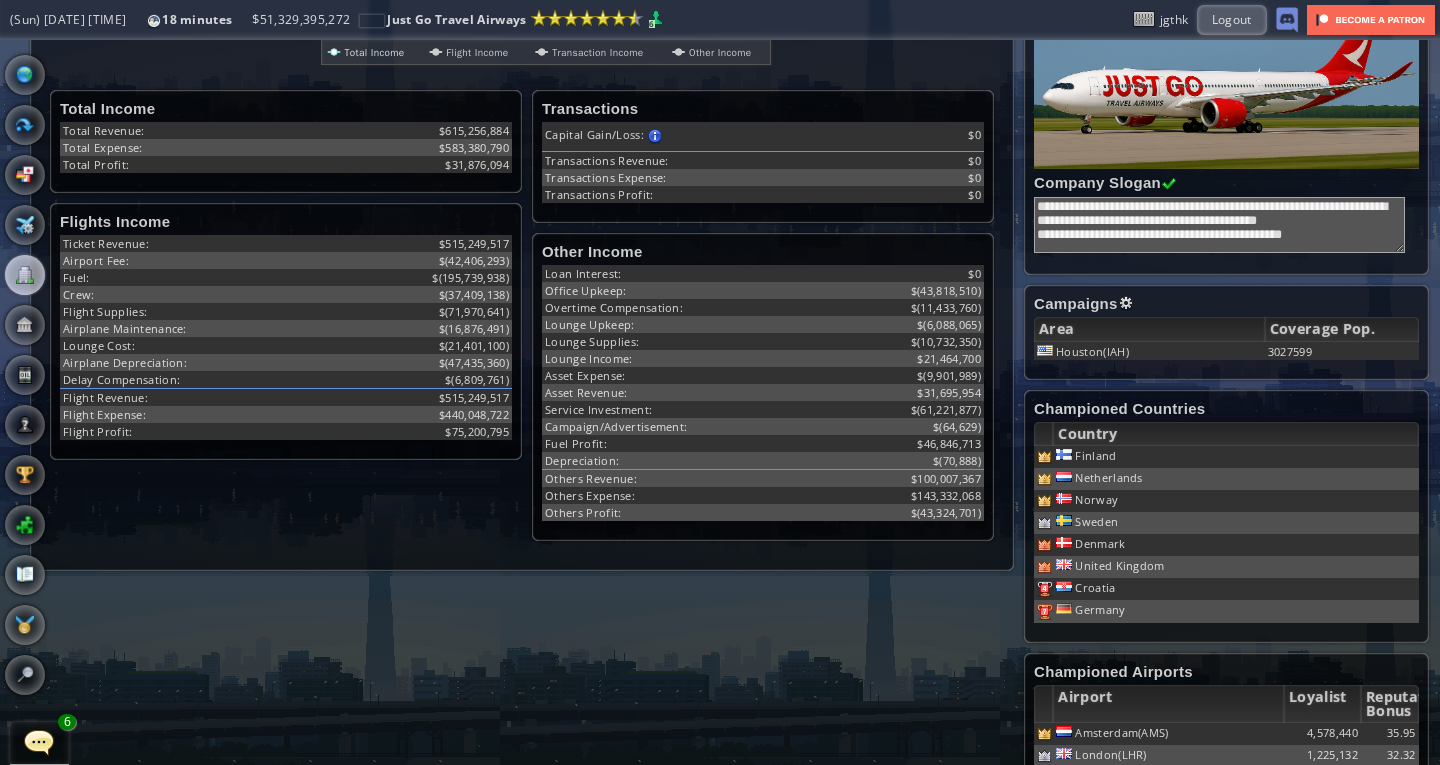 scroll, scrollTop: 591, scrollLeft: 0, axis: vertical 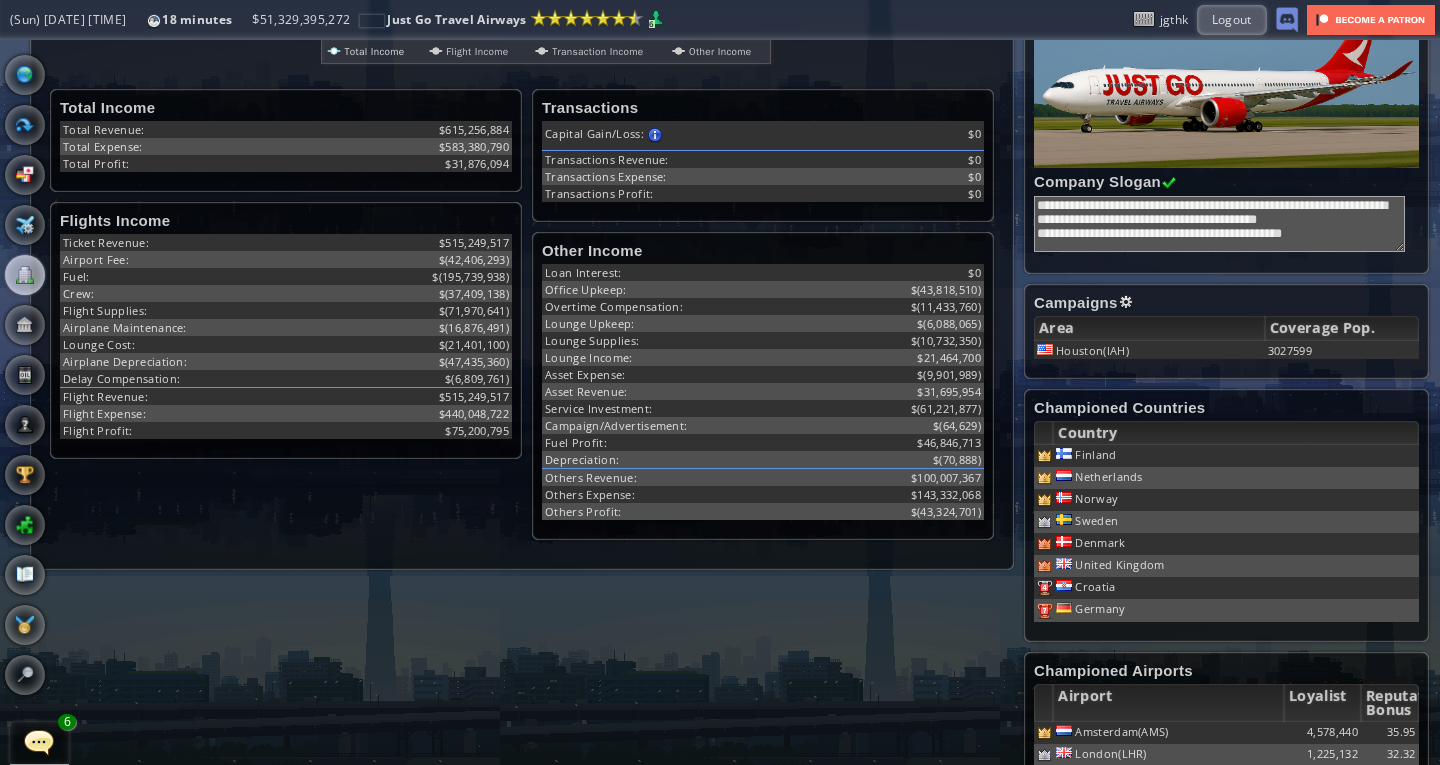 click at bounding box center [1126, 302] 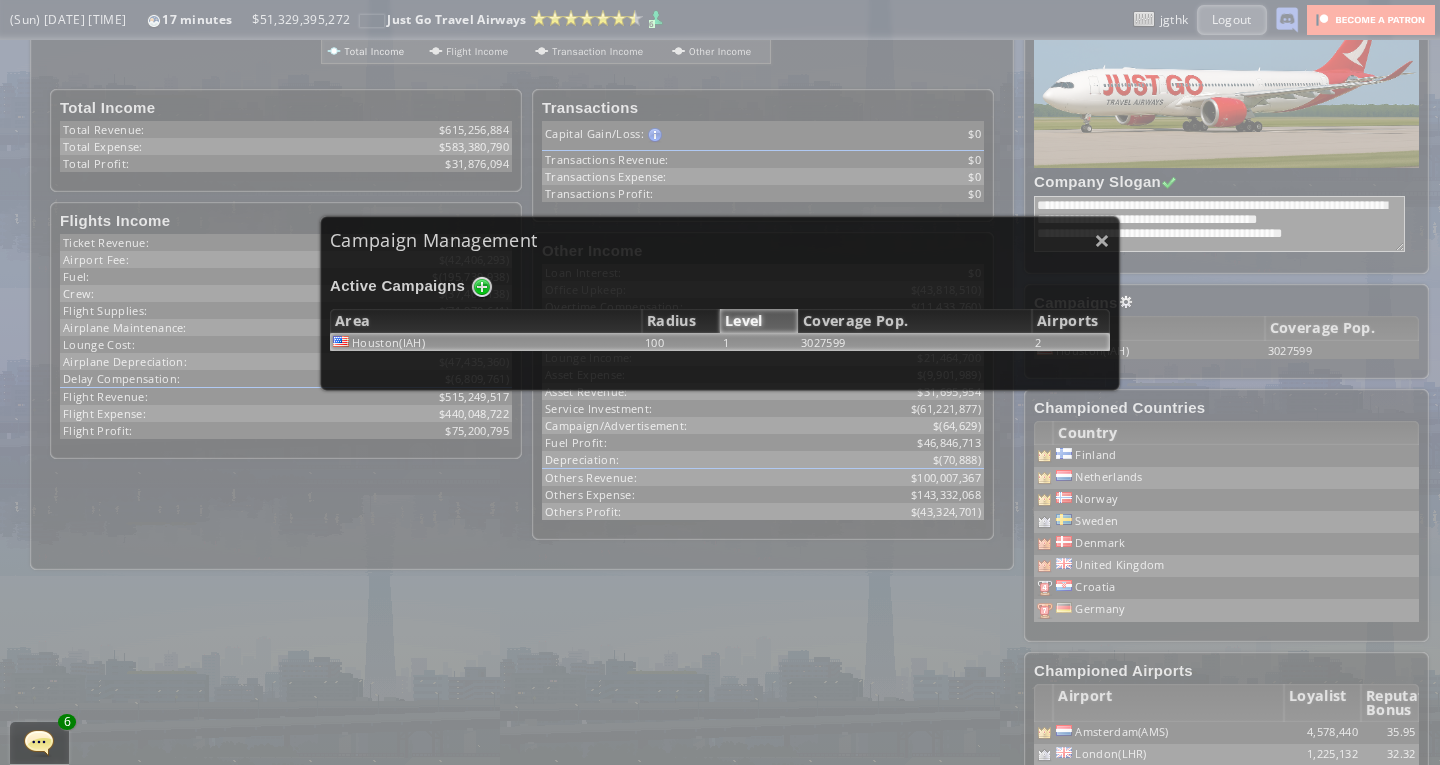 click on "3027599" at bounding box center (915, 342) 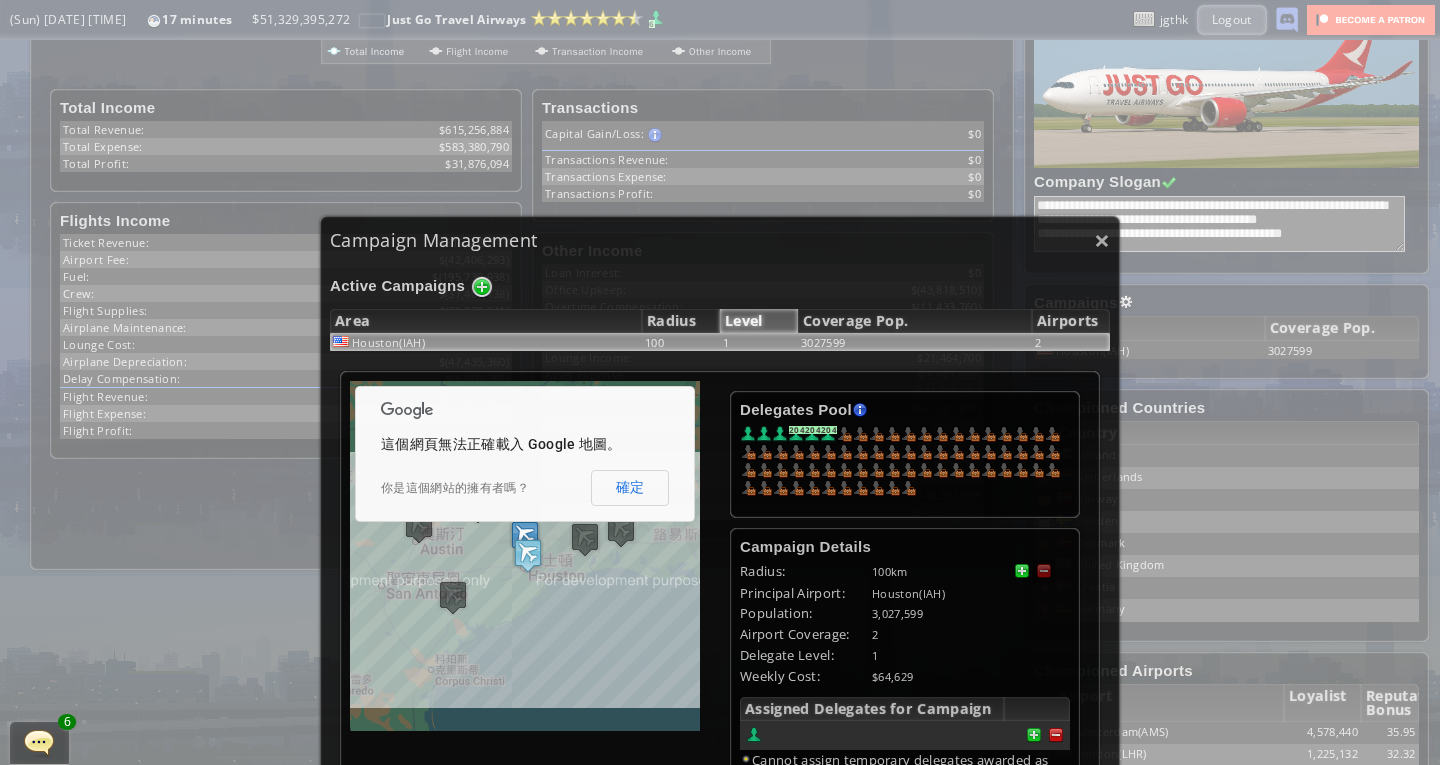 scroll, scrollTop: 429, scrollLeft: 0, axis: vertical 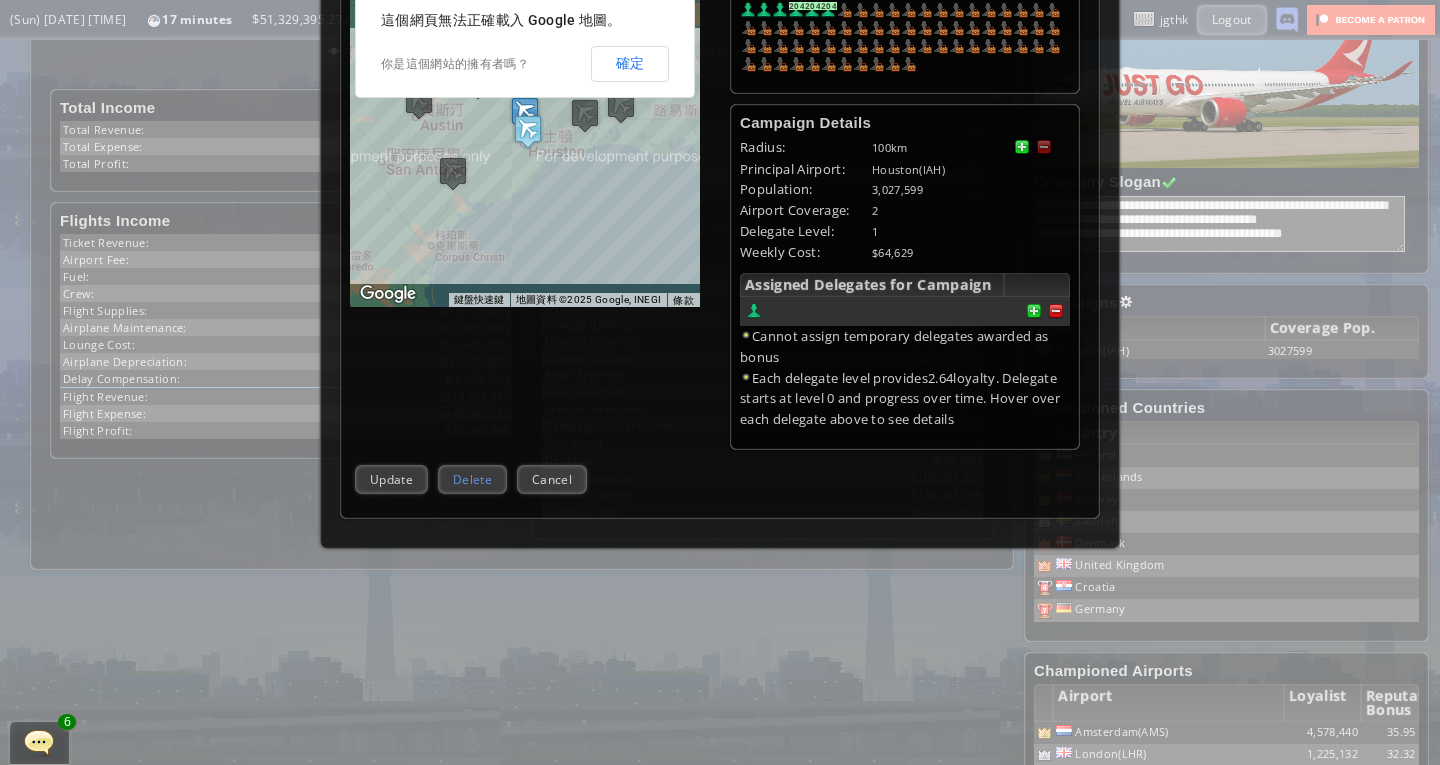 click on "Delete" at bounding box center [472, 479] 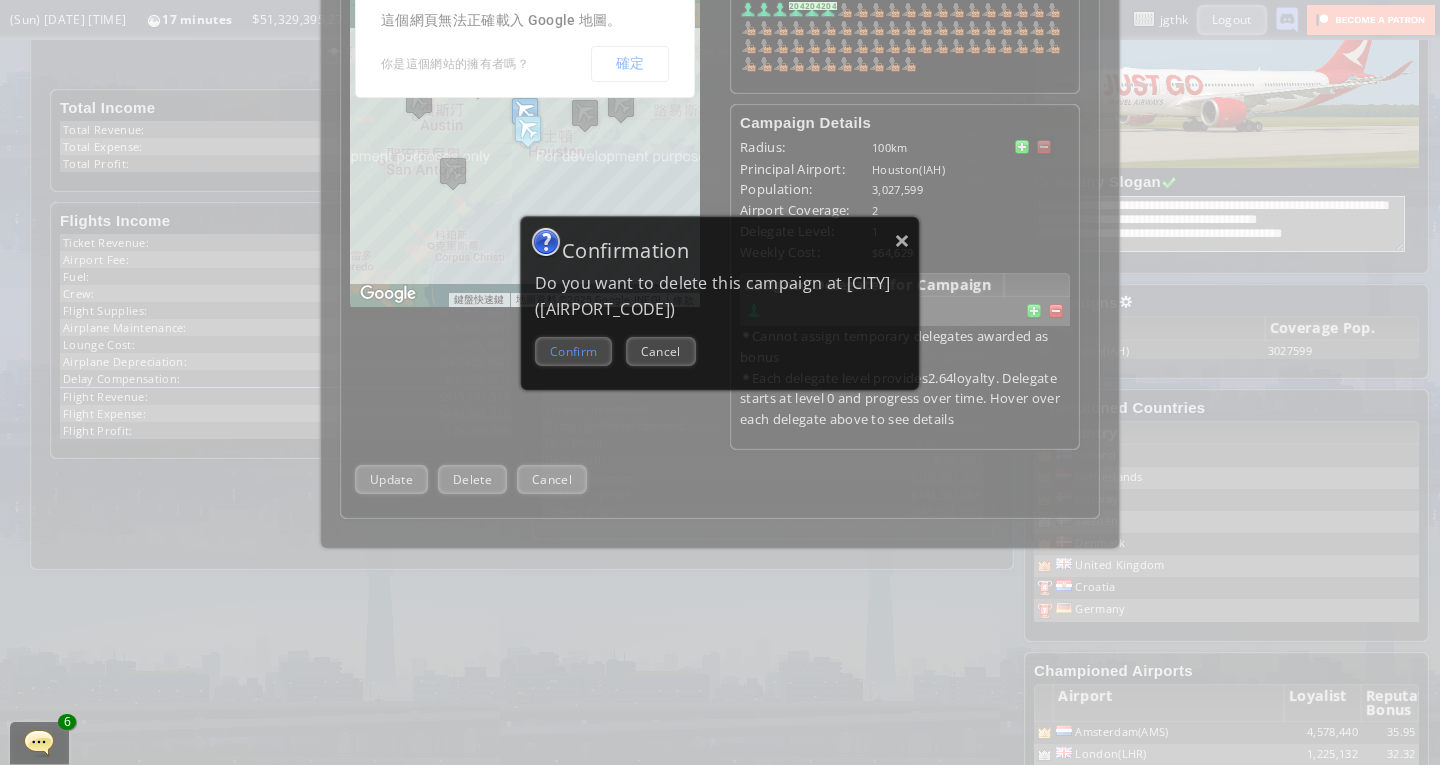 click on "Confirm" at bounding box center [573, 351] 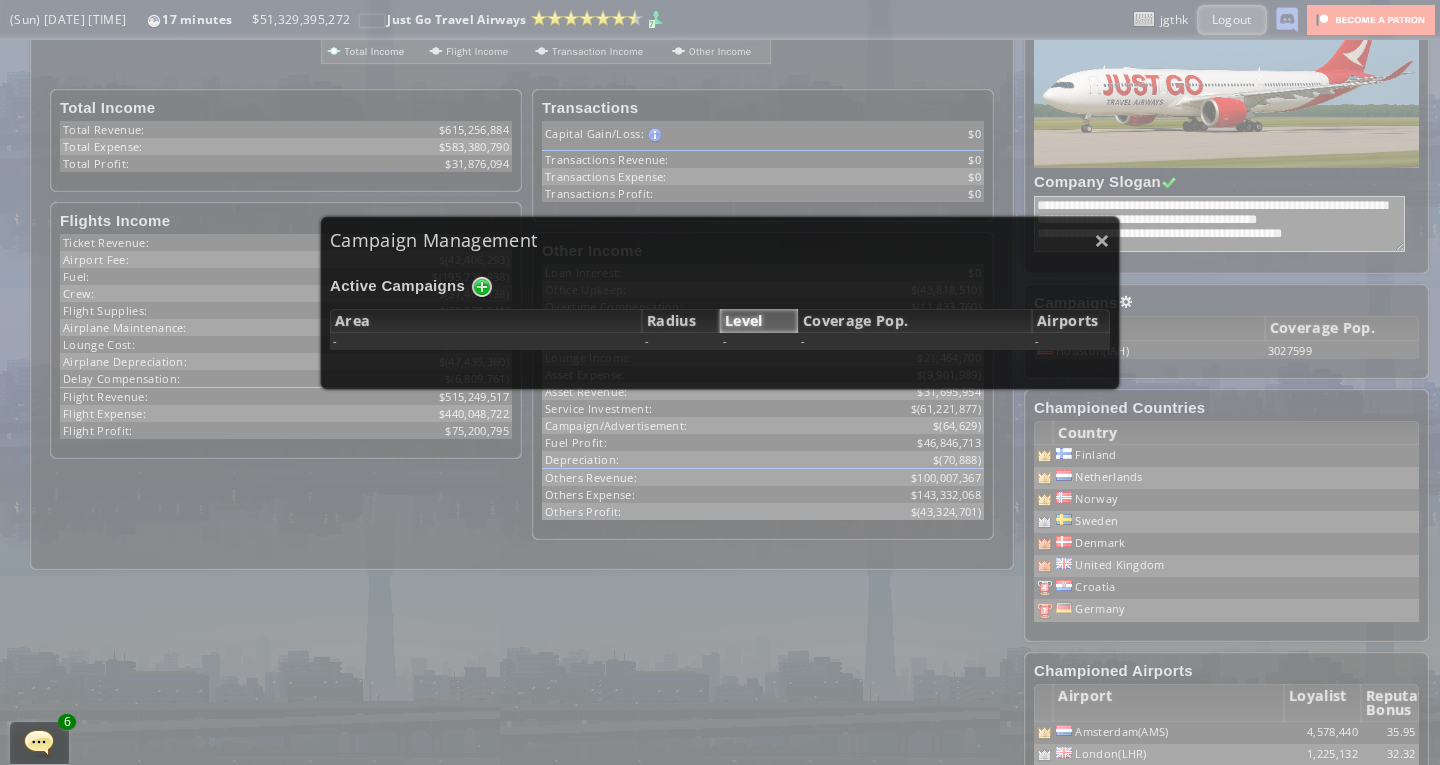 scroll, scrollTop: 0, scrollLeft: 0, axis: both 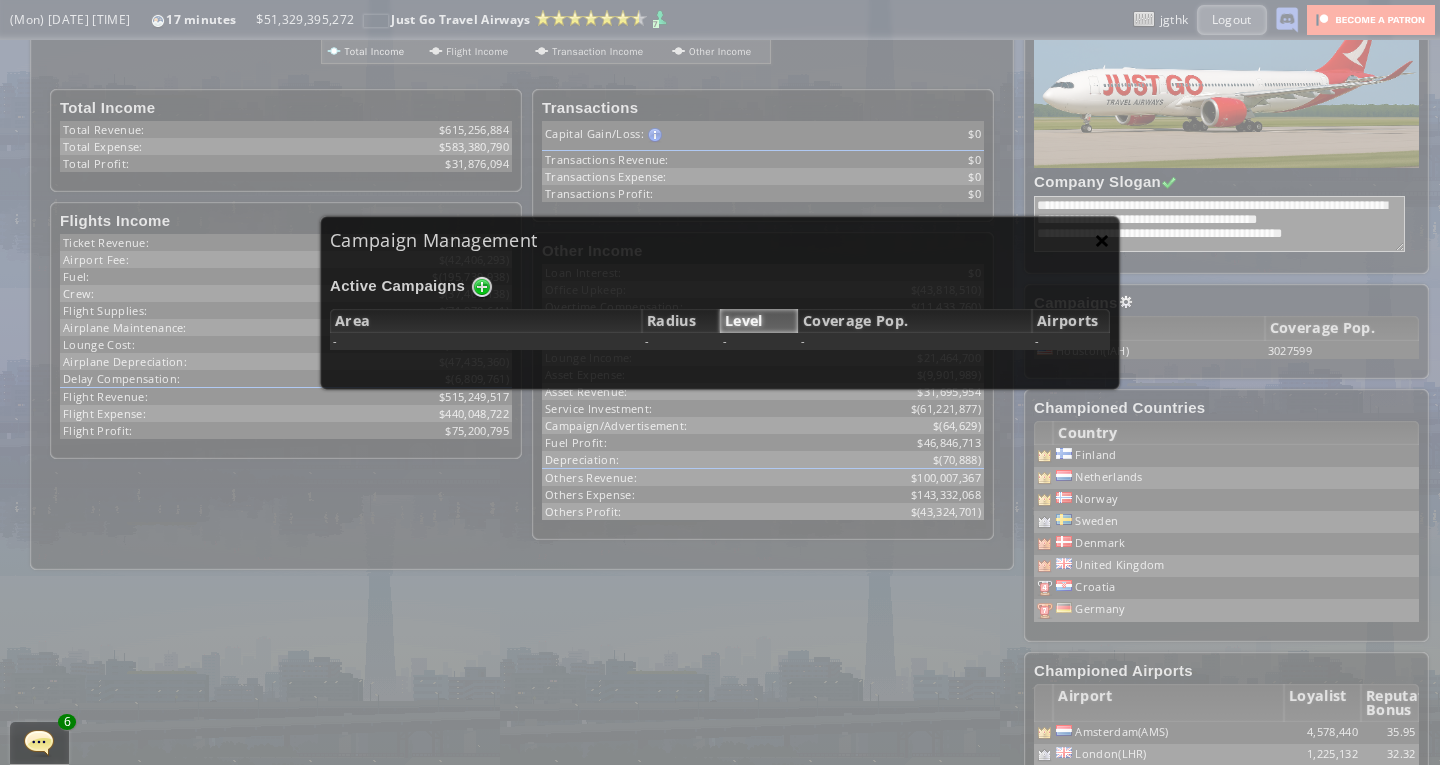 click on "×" at bounding box center [1102, 240] 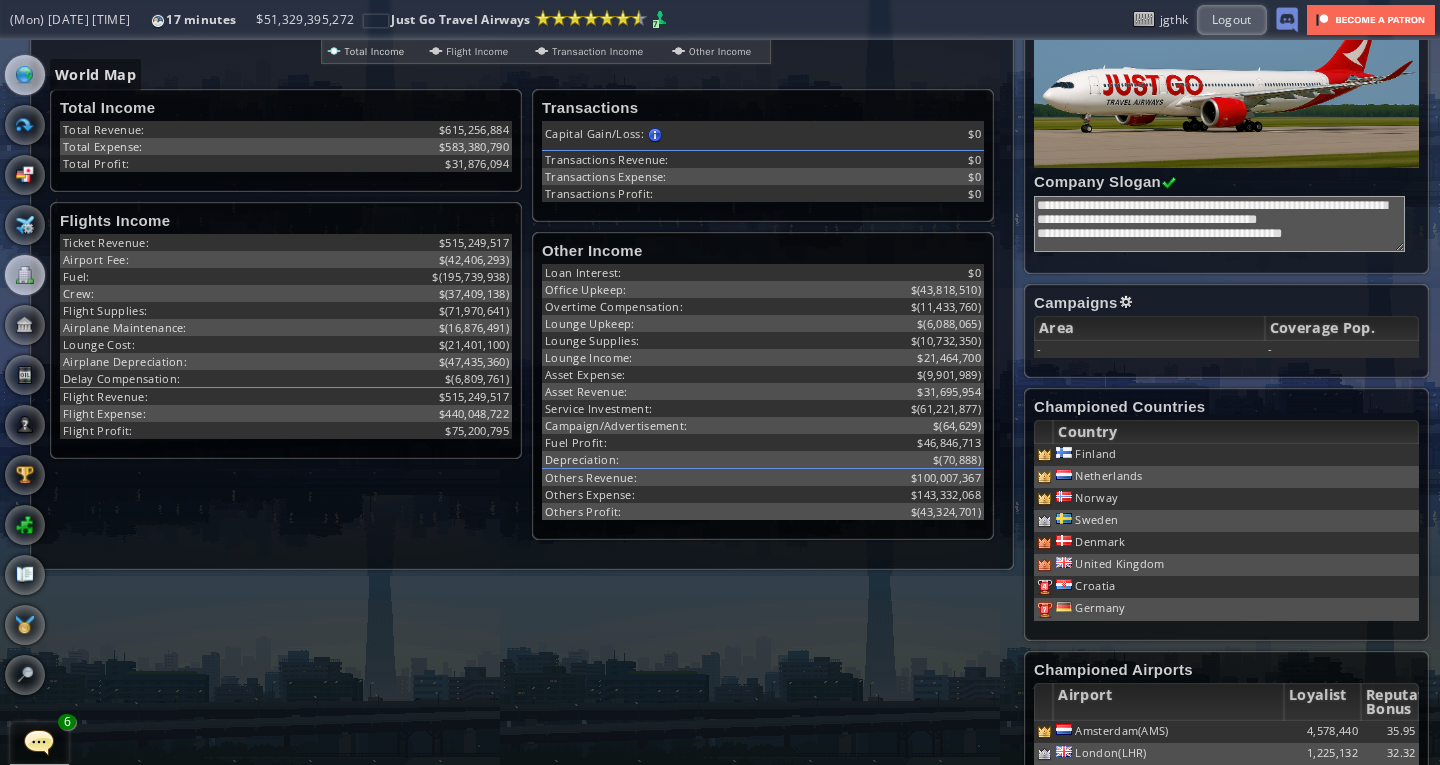 click at bounding box center [25, 75] 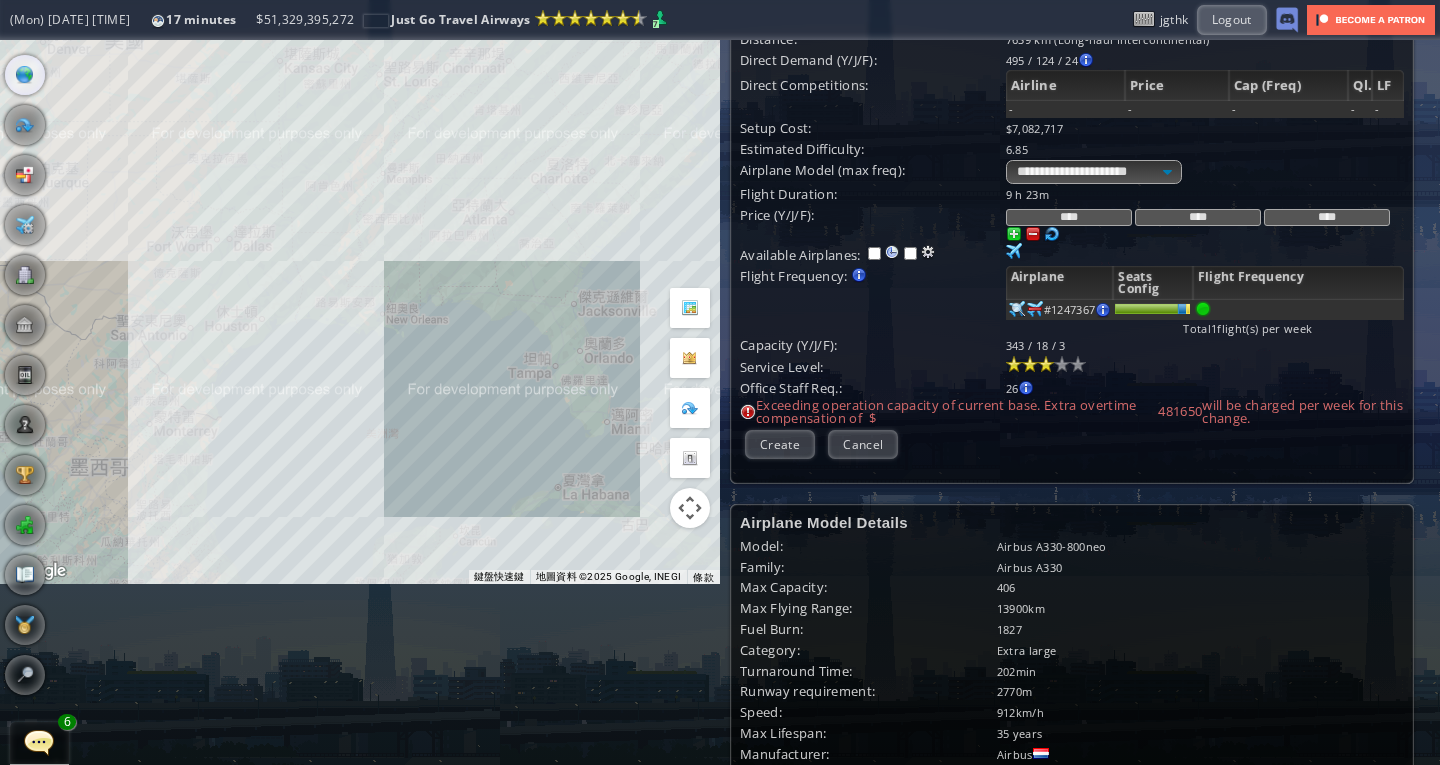 scroll, scrollTop: 179, scrollLeft: 0, axis: vertical 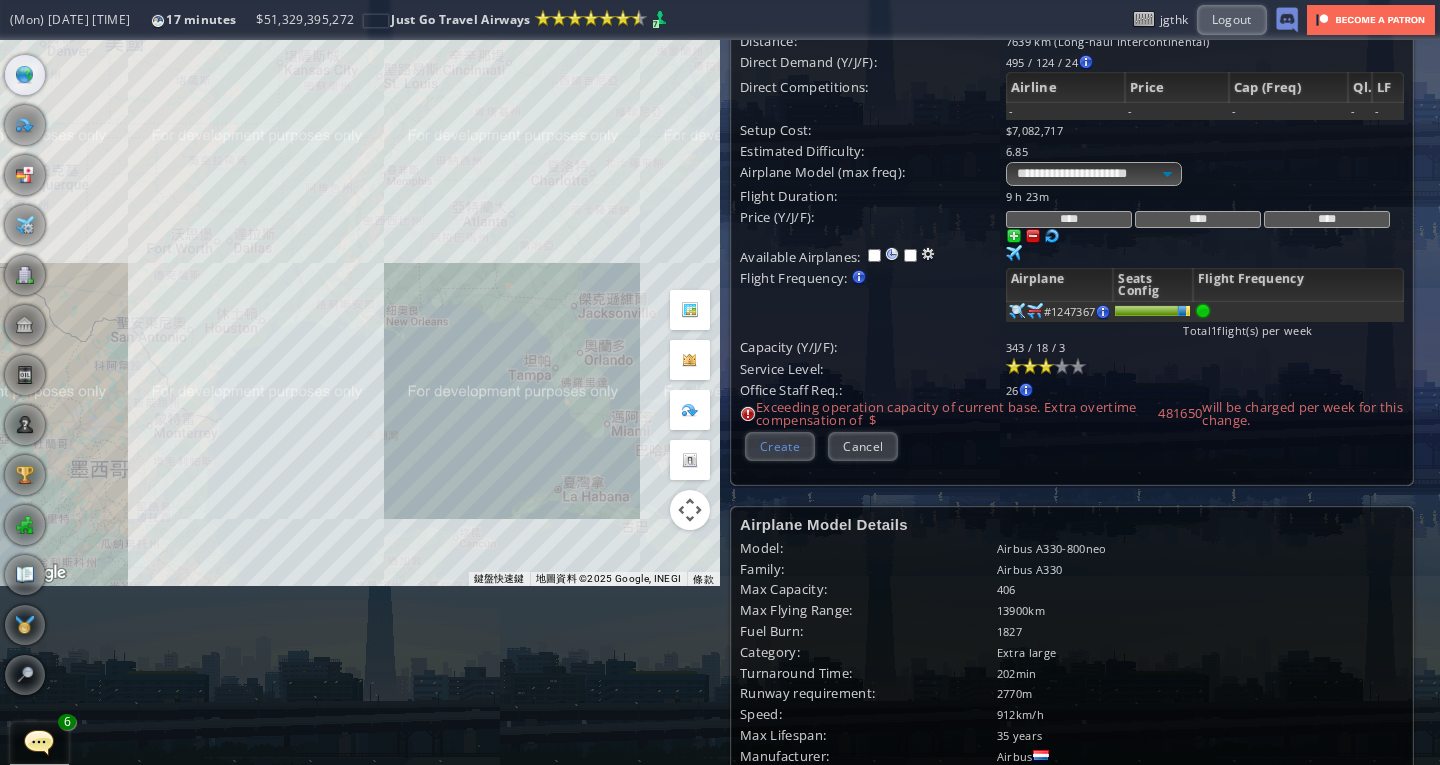 click on "Create" at bounding box center (780, 446) 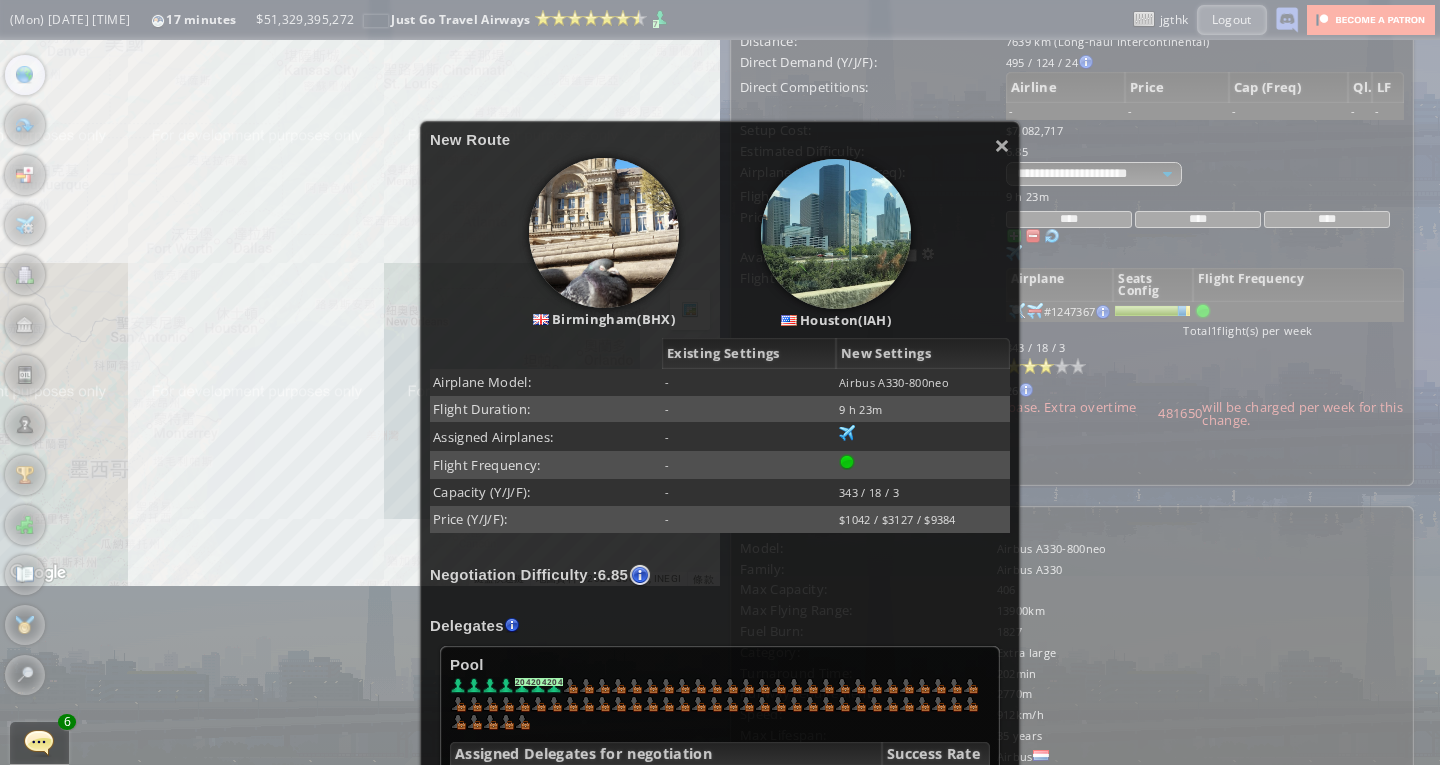 scroll, scrollTop: 427, scrollLeft: 0, axis: vertical 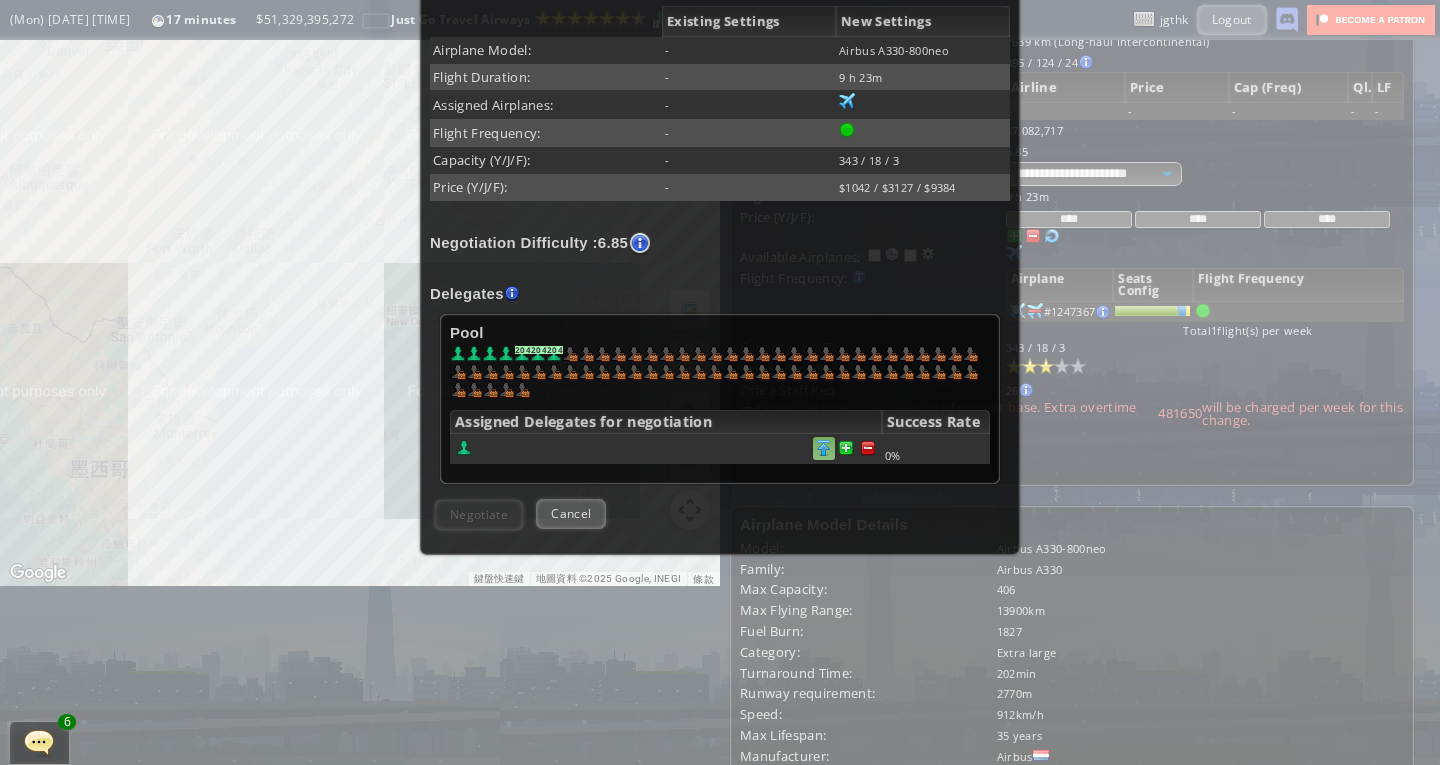 click at bounding box center (868, 448) 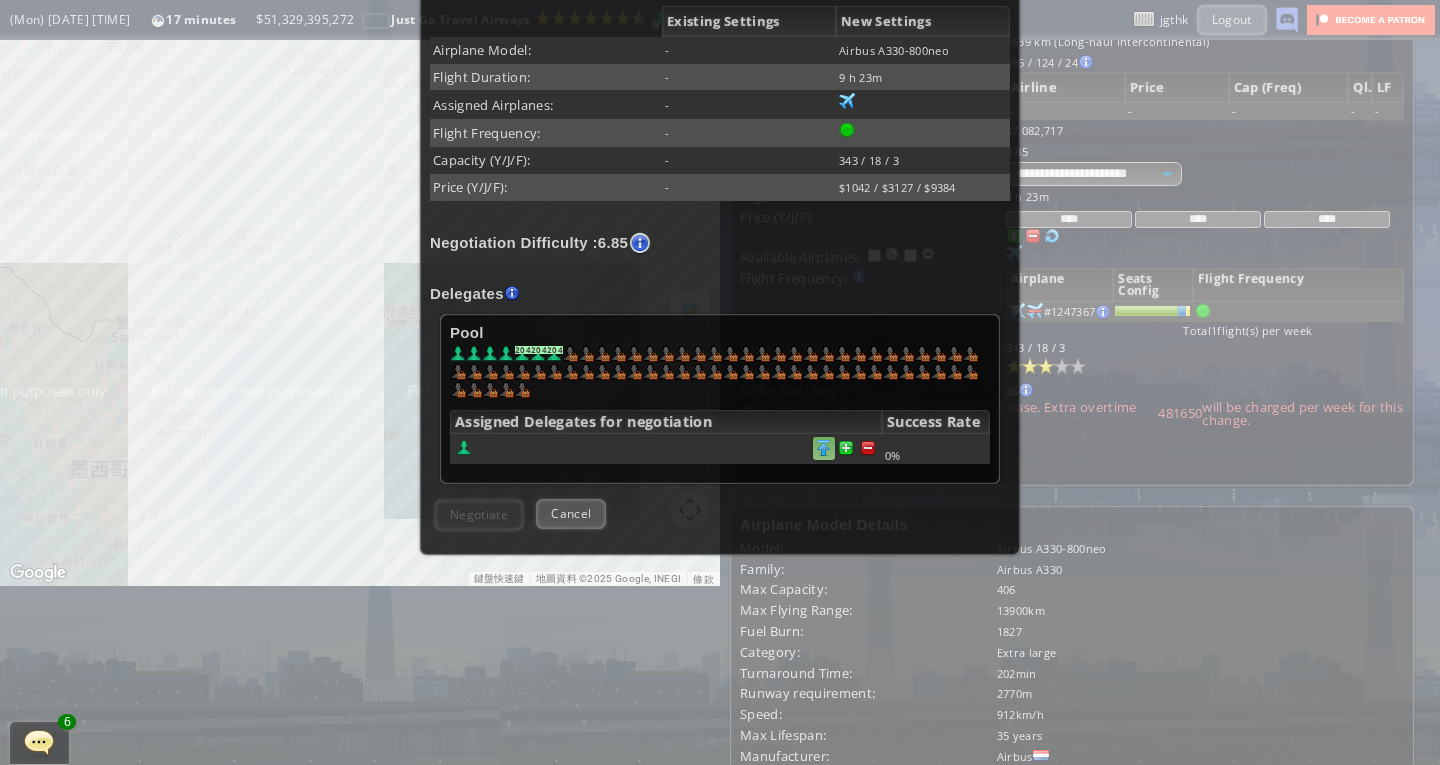 scroll, scrollTop: 426, scrollLeft: 0, axis: vertical 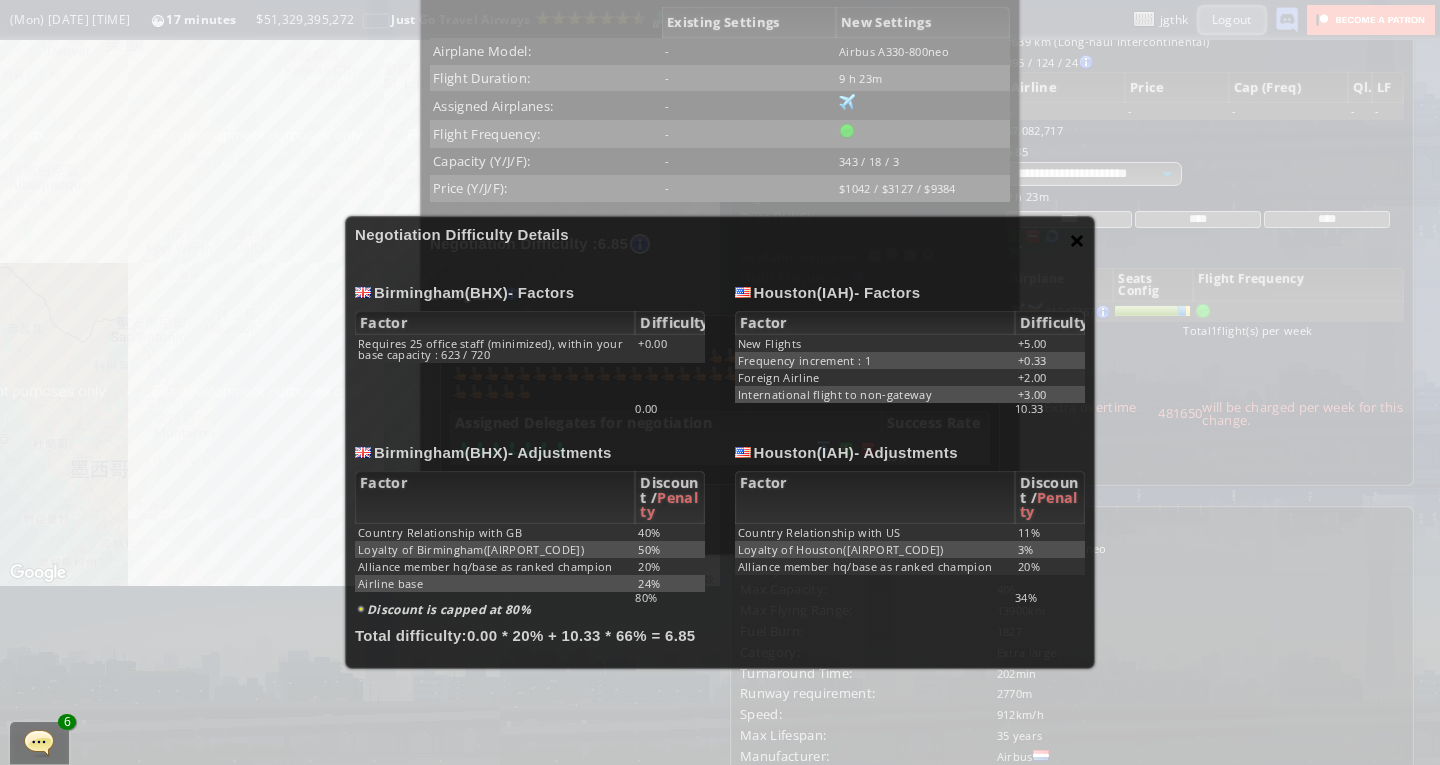 click on "×" at bounding box center (1077, 240) 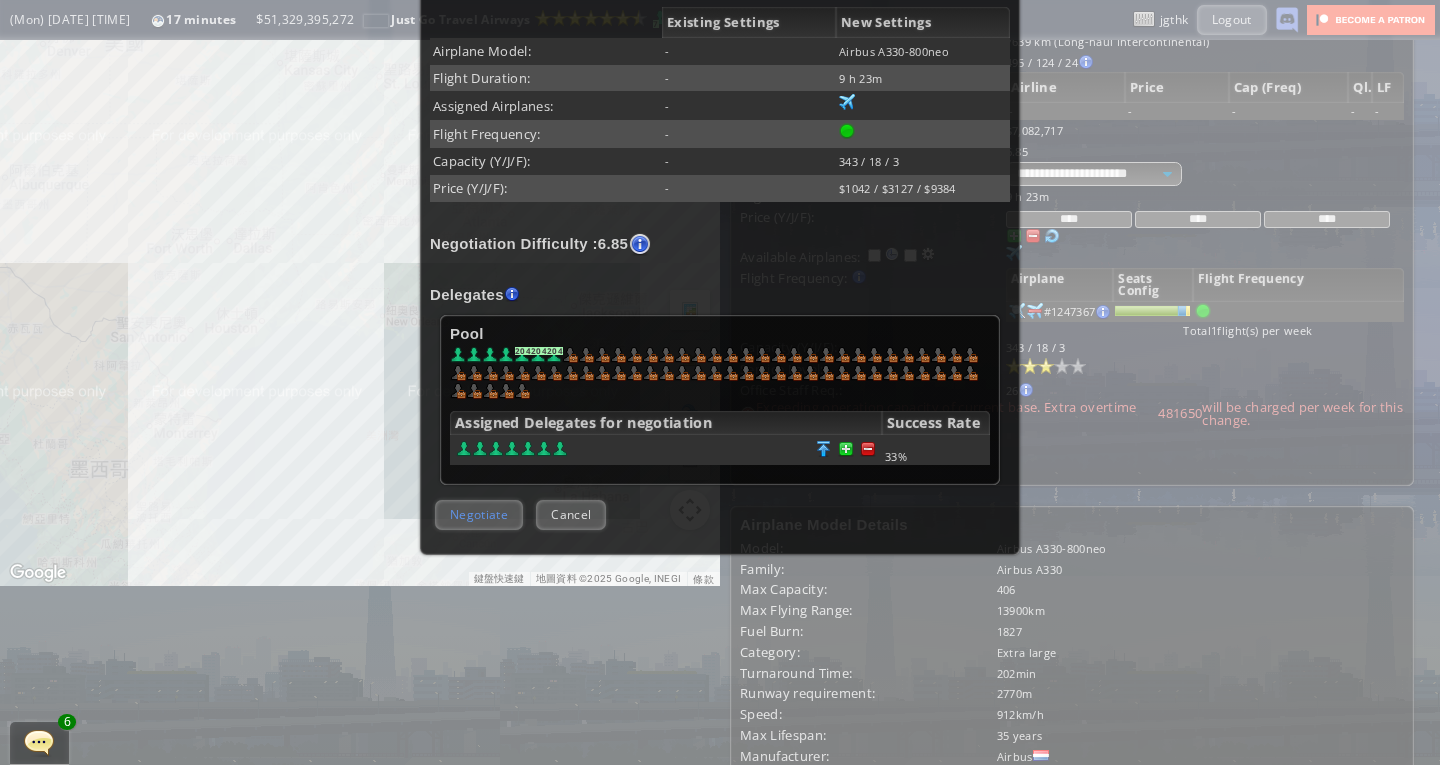 click on "Negotiate" at bounding box center [479, 514] 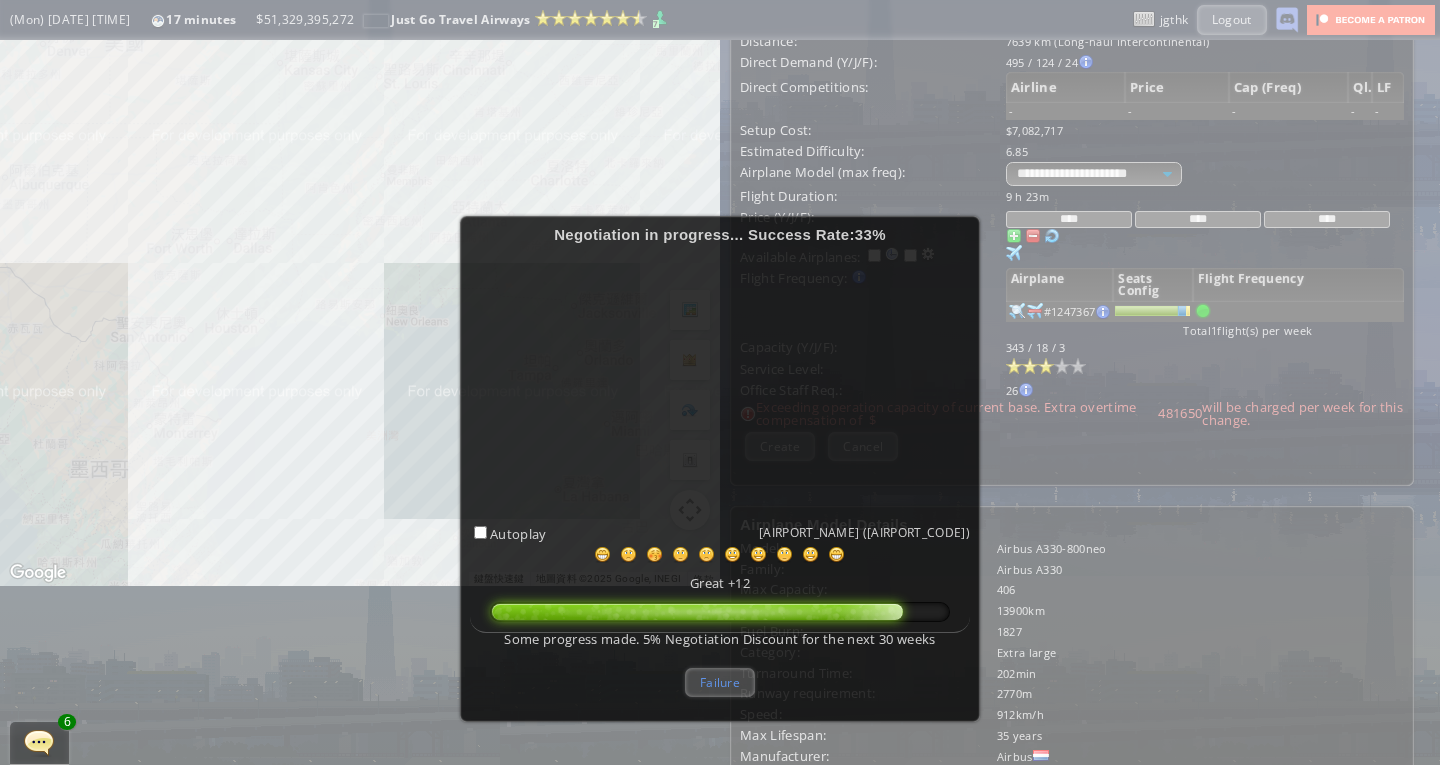 click on "Failure" at bounding box center (720, 682) 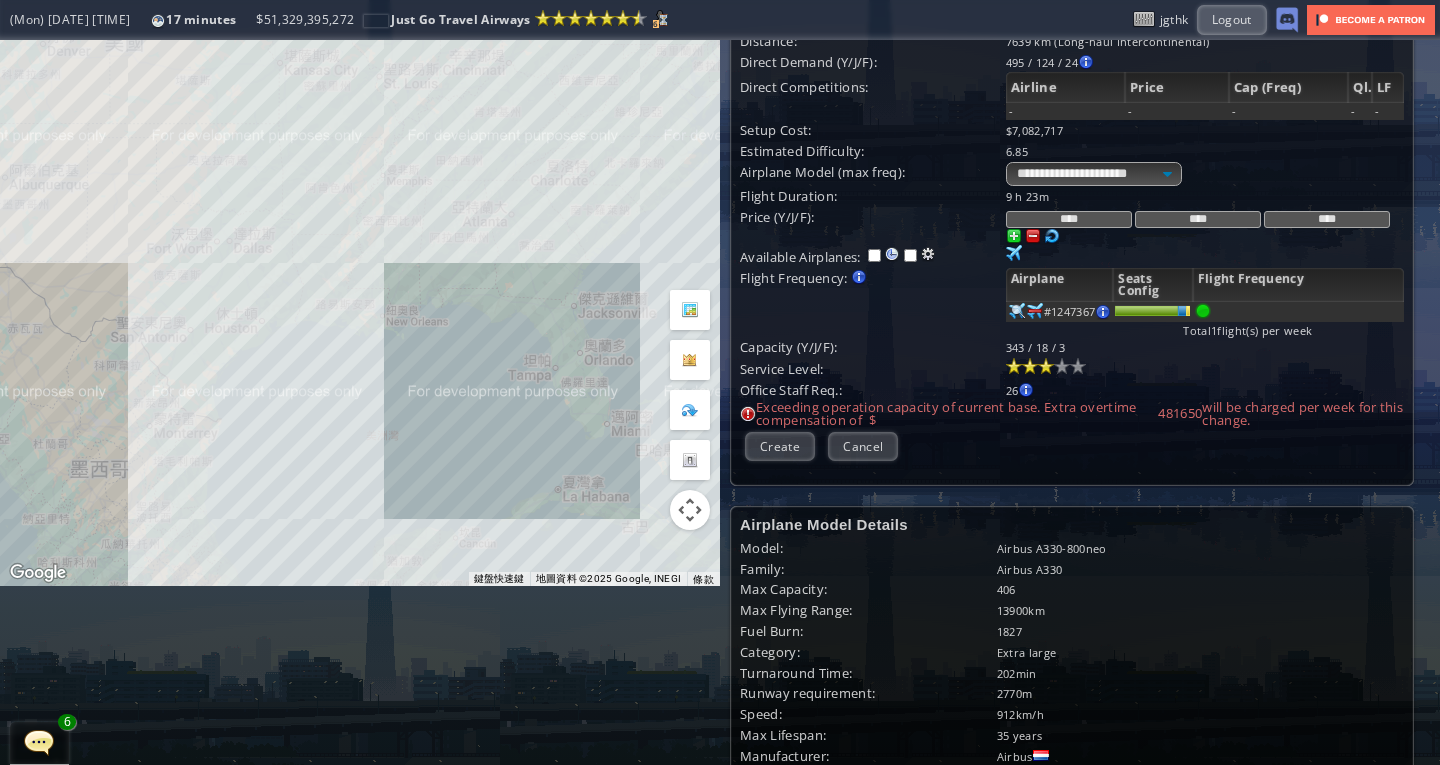scroll, scrollTop: 0, scrollLeft: 2, axis: horizontal 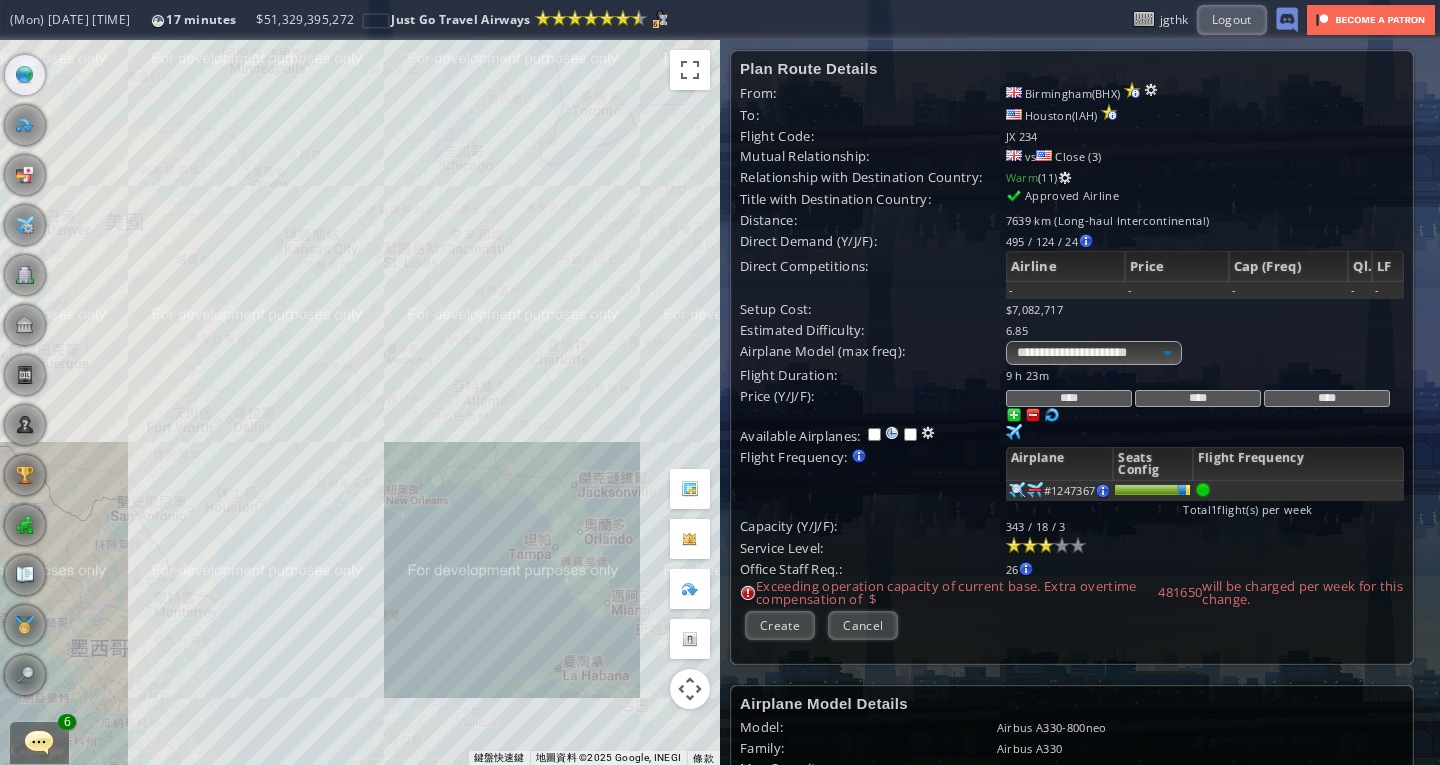 click on "若要瀏覽，請按箭頭鍵。" at bounding box center (360, 402) 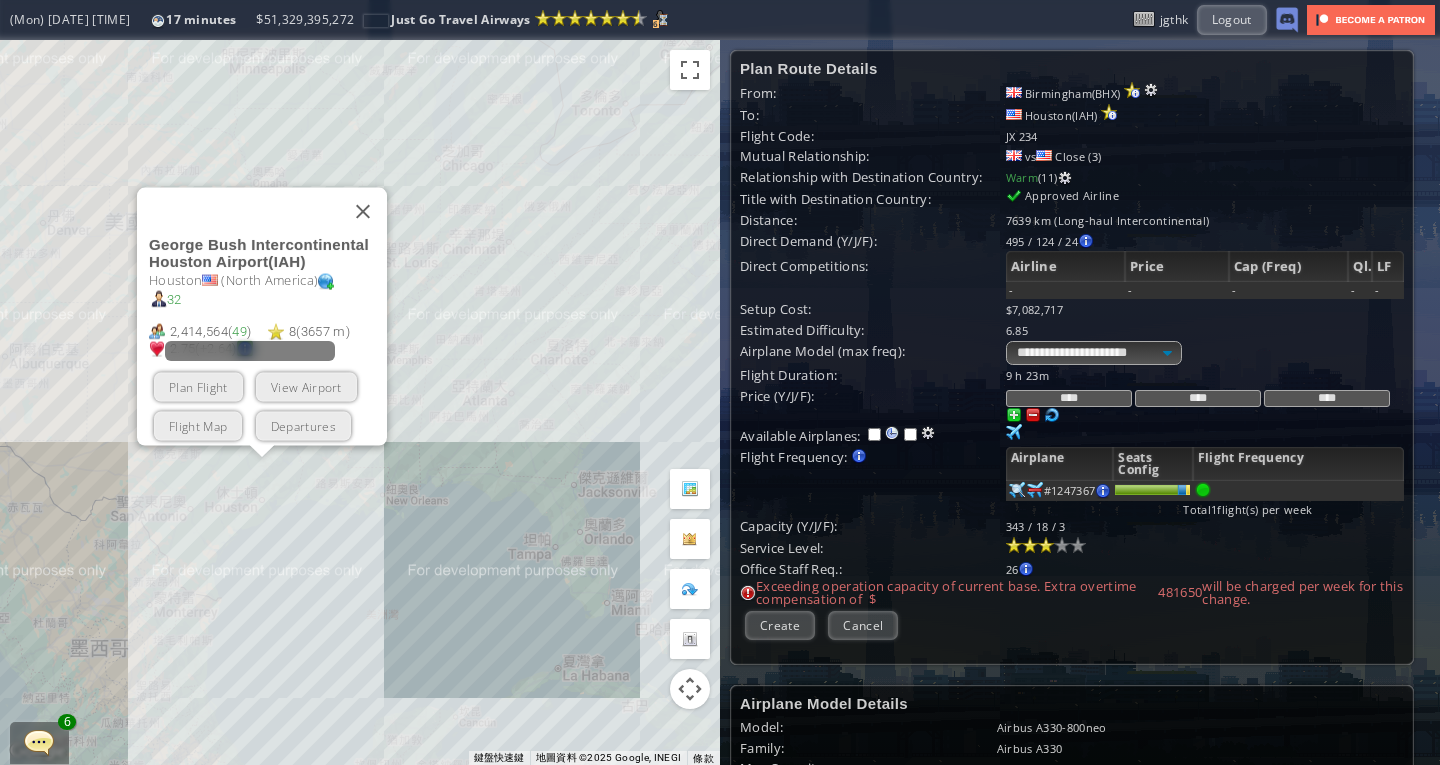 click at bounding box center [245, 348] 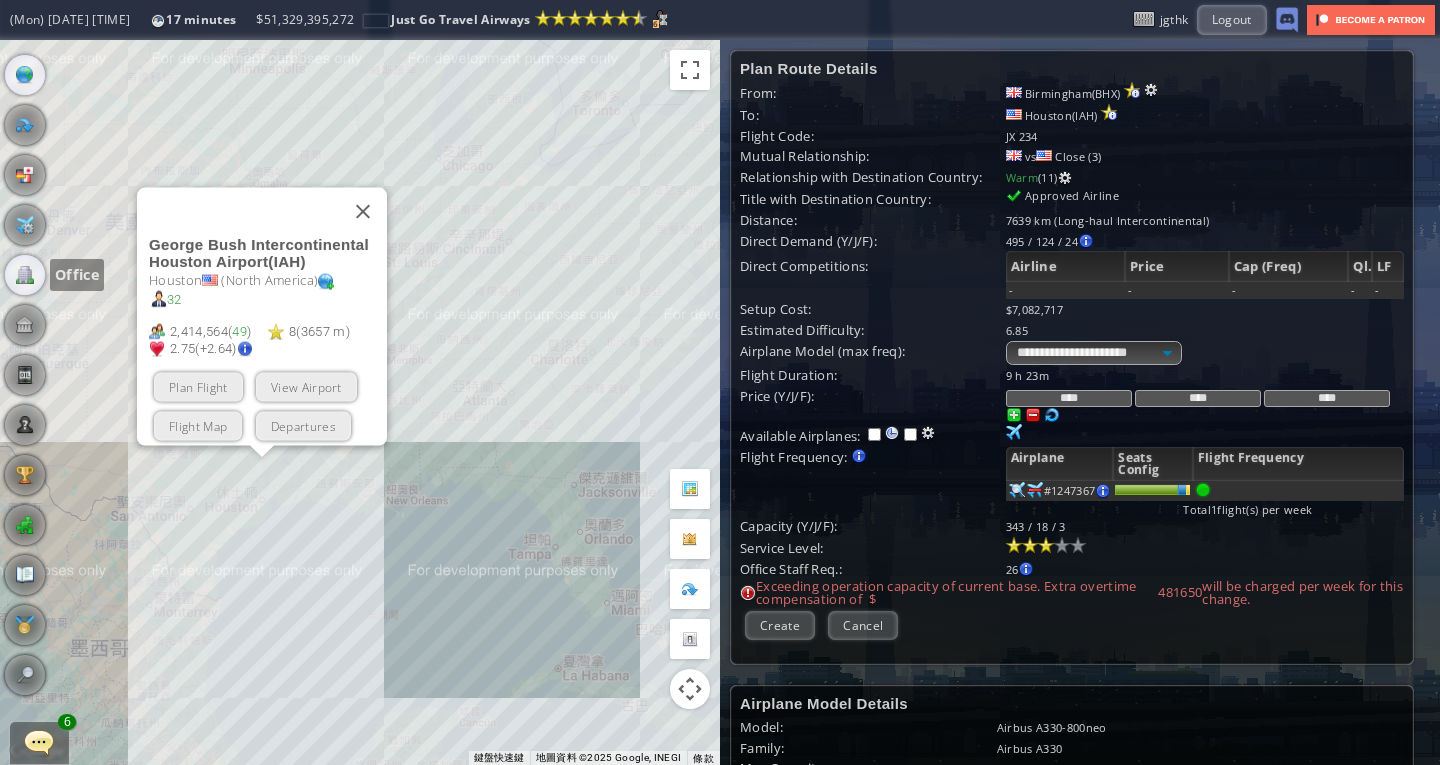 click at bounding box center [25, 275] 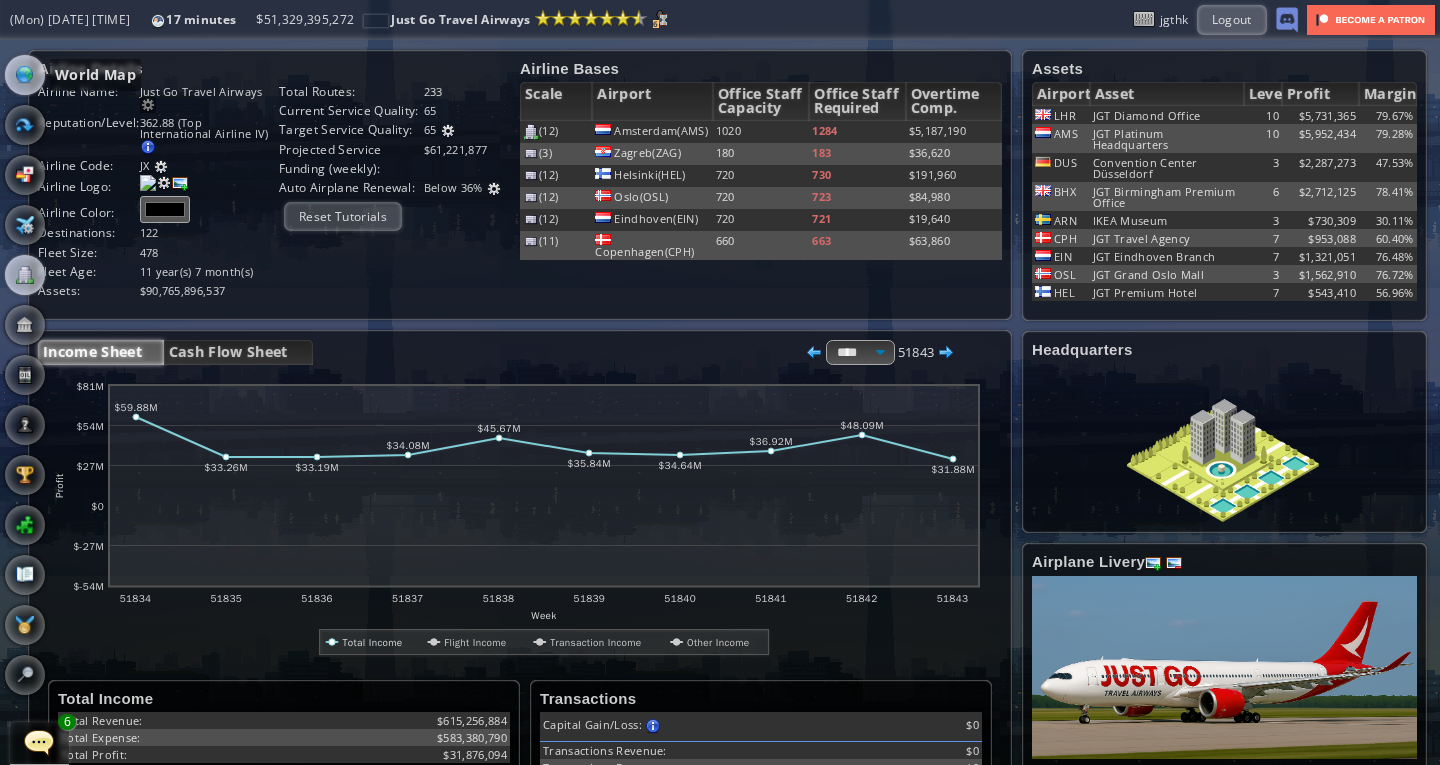 click at bounding box center (25, 75) 